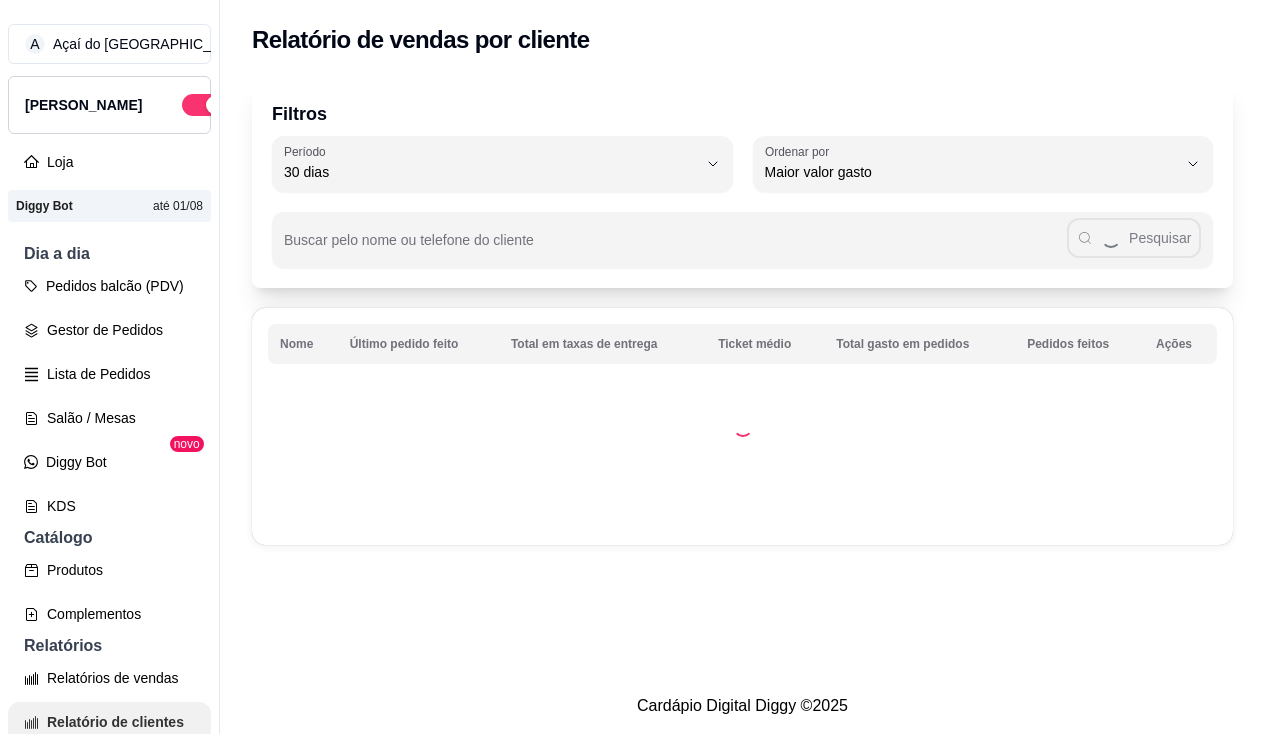 select on "30" 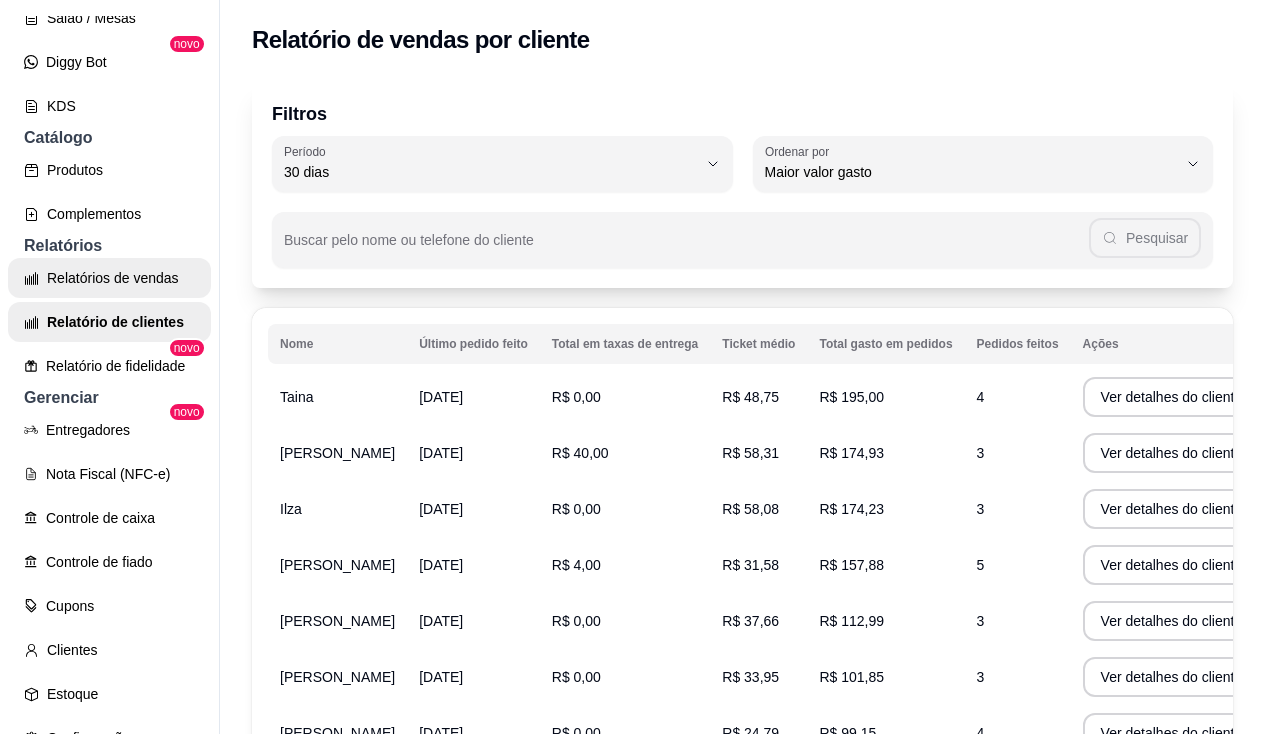 click on "Relatórios de vendas" at bounding box center (109, 278) 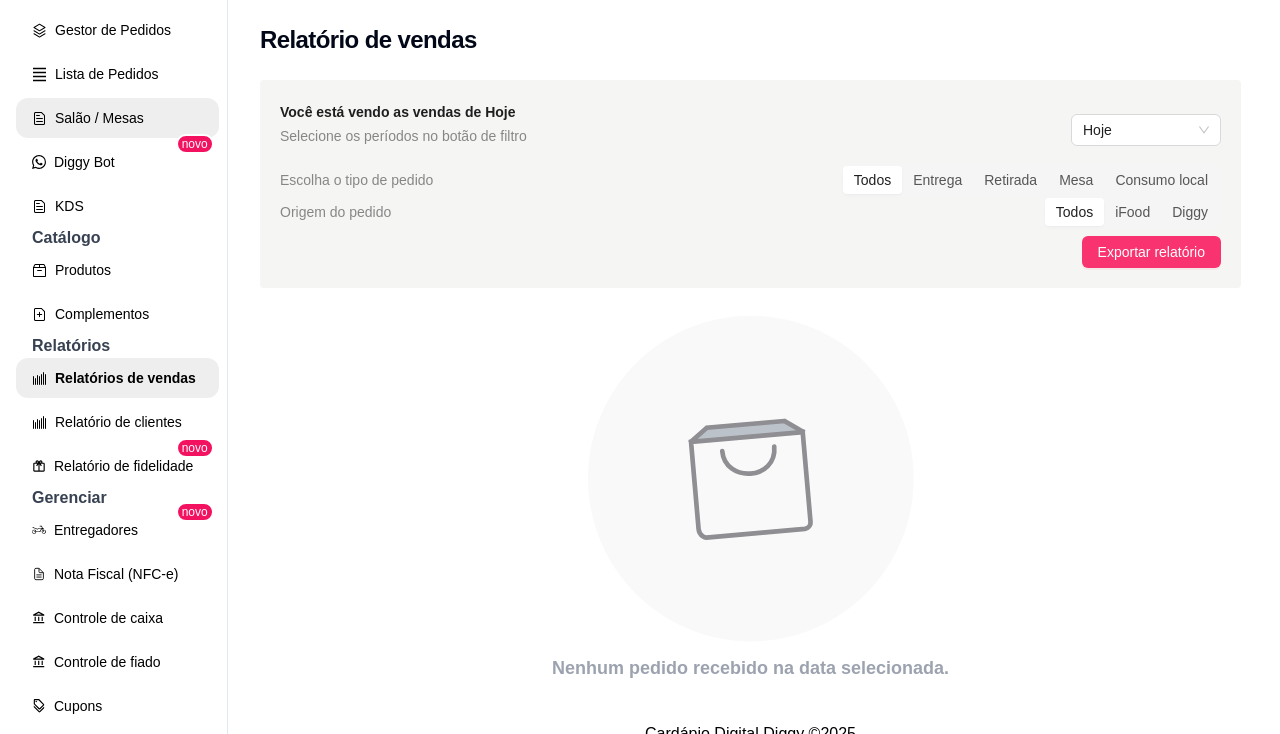 scroll, scrollTop: 200, scrollLeft: 0, axis: vertical 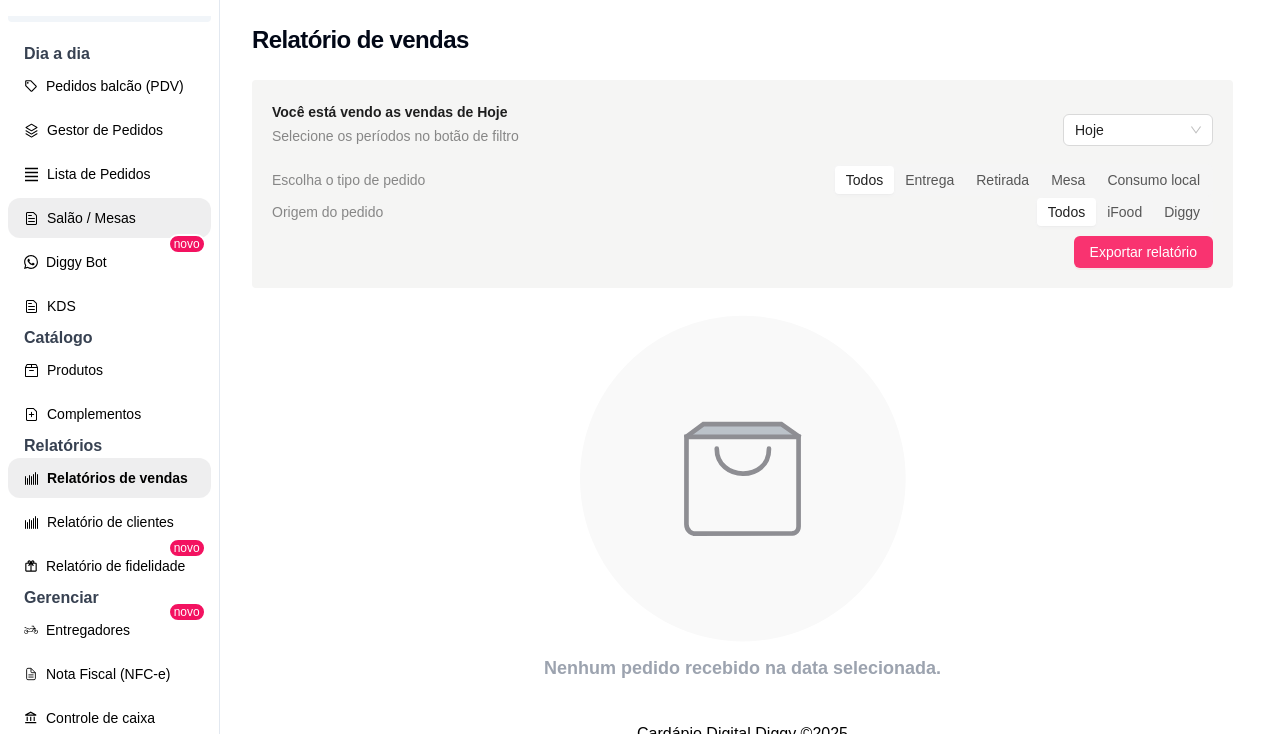 click on "Salão / Mesas" at bounding box center [109, 218] 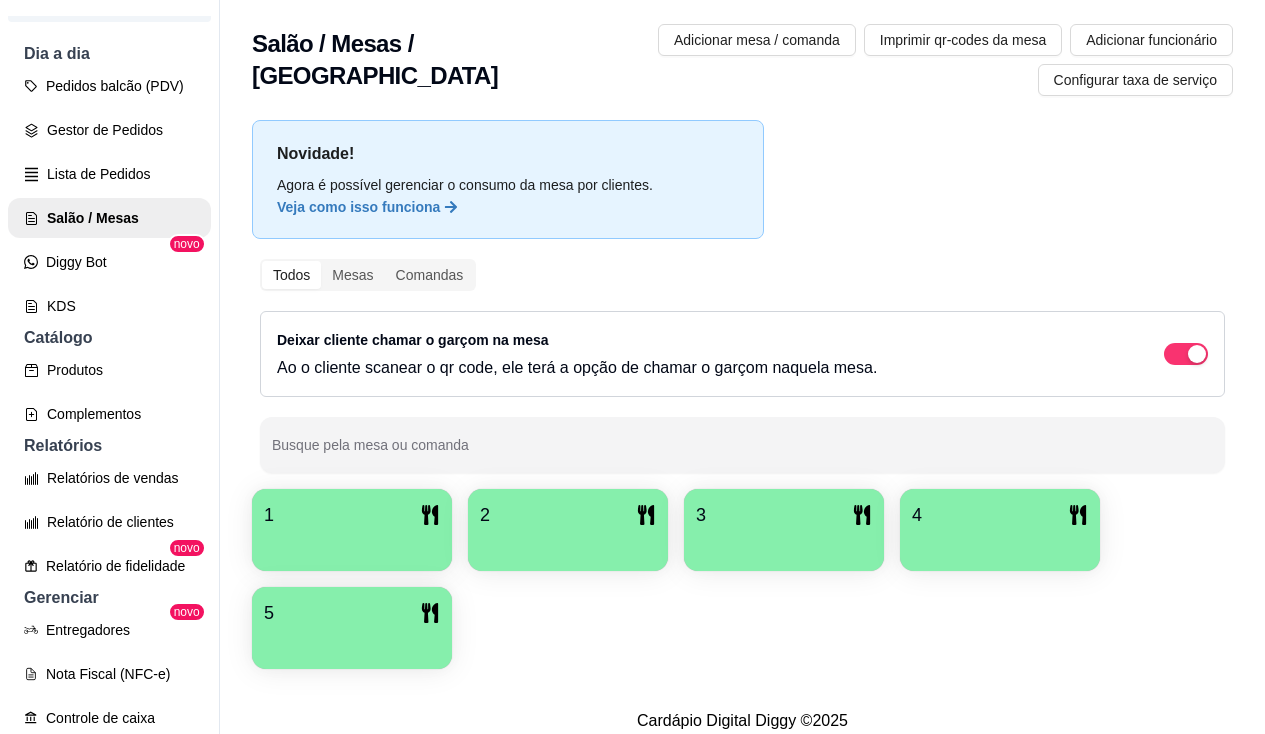 click on "2" at bounding box center [568, 515] 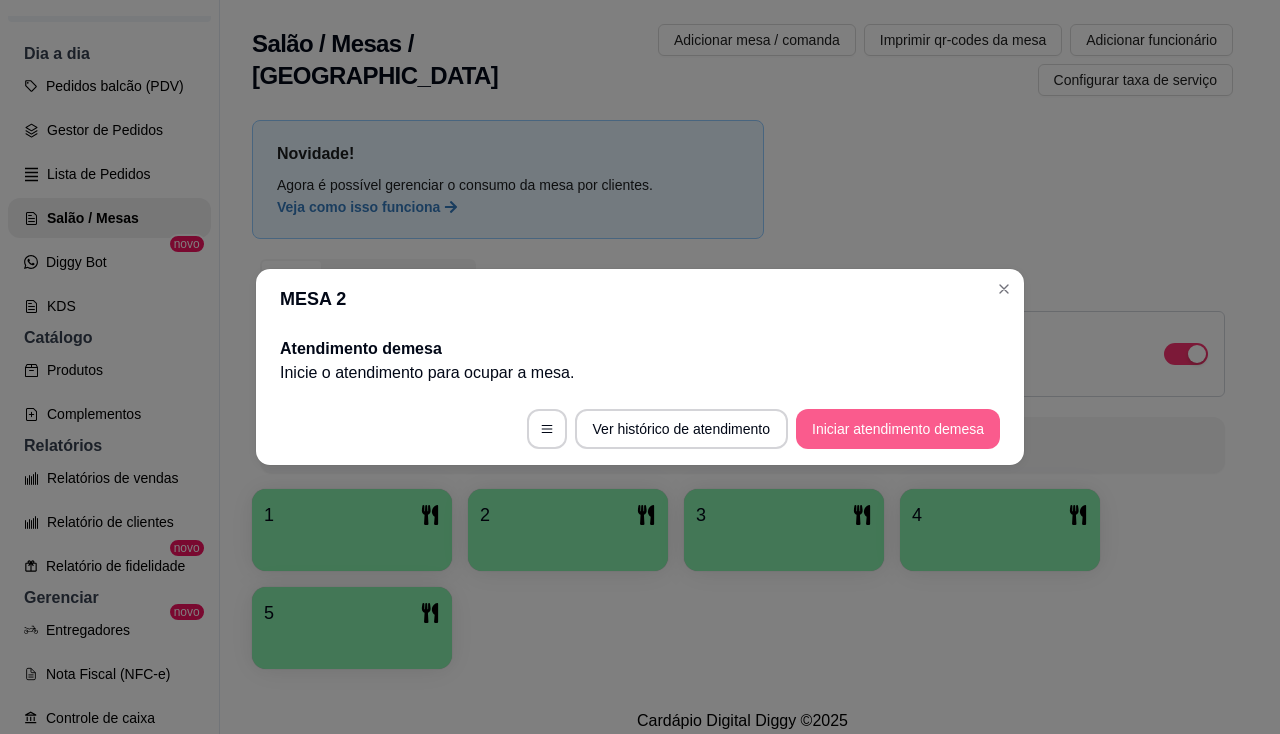 click on "Iniciar atendimento de  mesa" at bounding box center [898, 429] 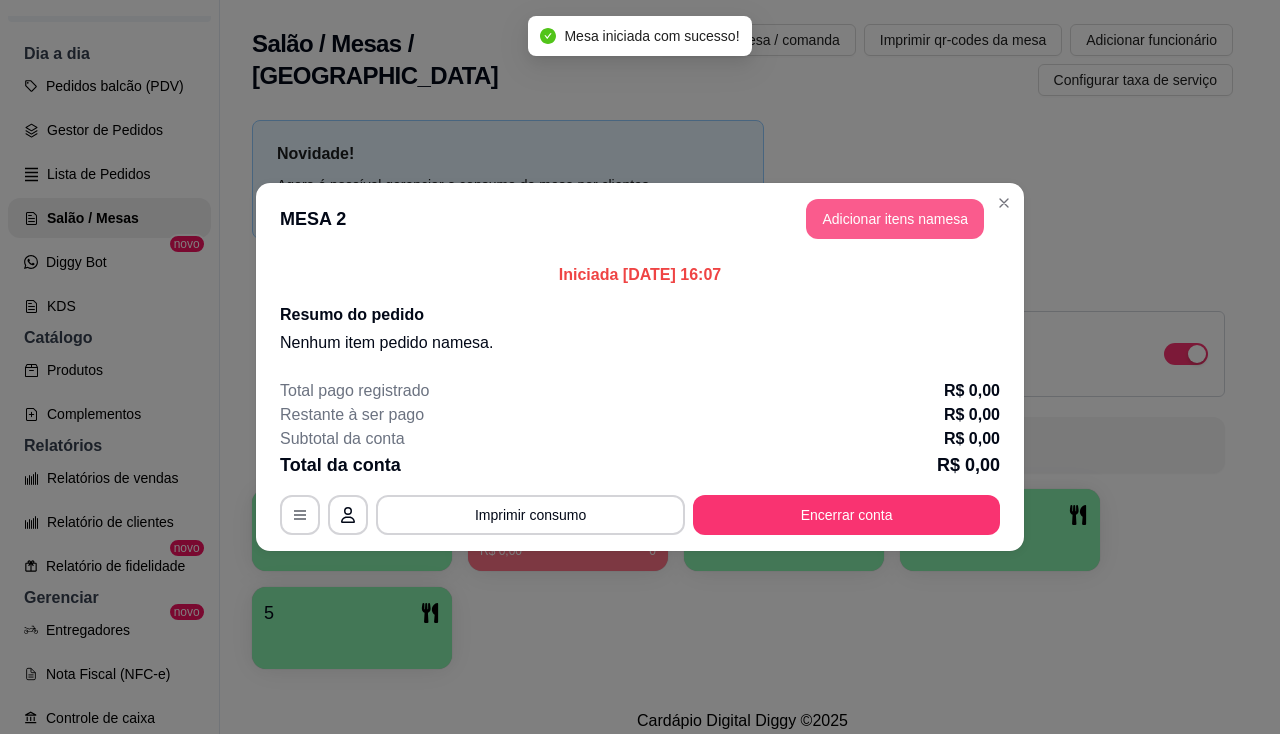 click on "Adicionar itens na  mesa" at bounding box center [895, 219] 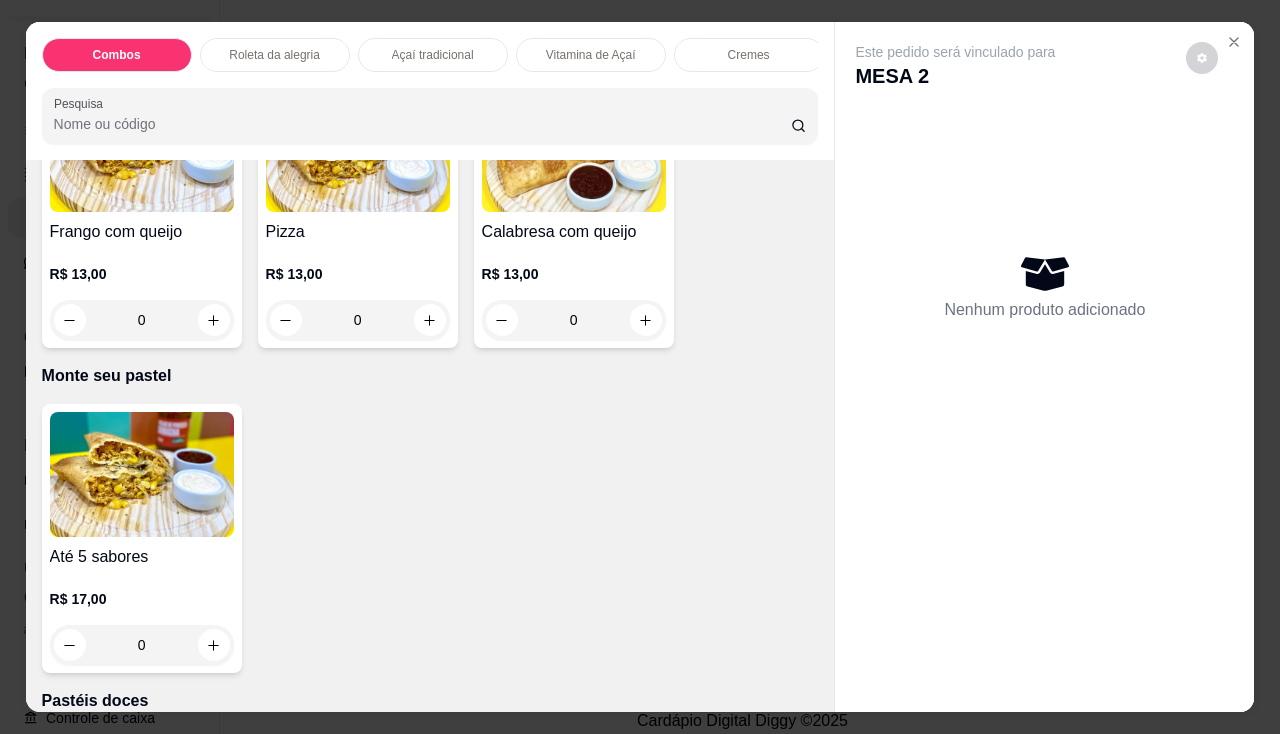 scroll, scrollTop: 3300, scrollLeft: 0, axis: vertical 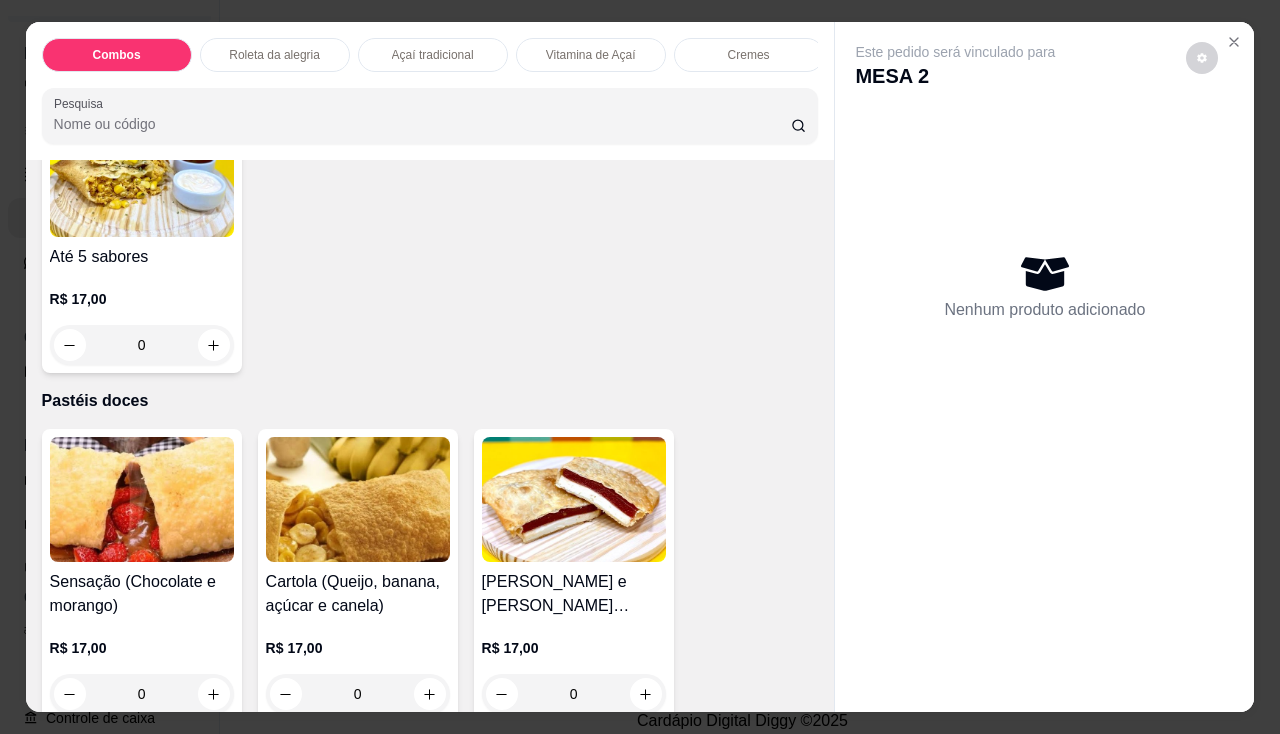 click on "0" at bounding box center (142, 345) 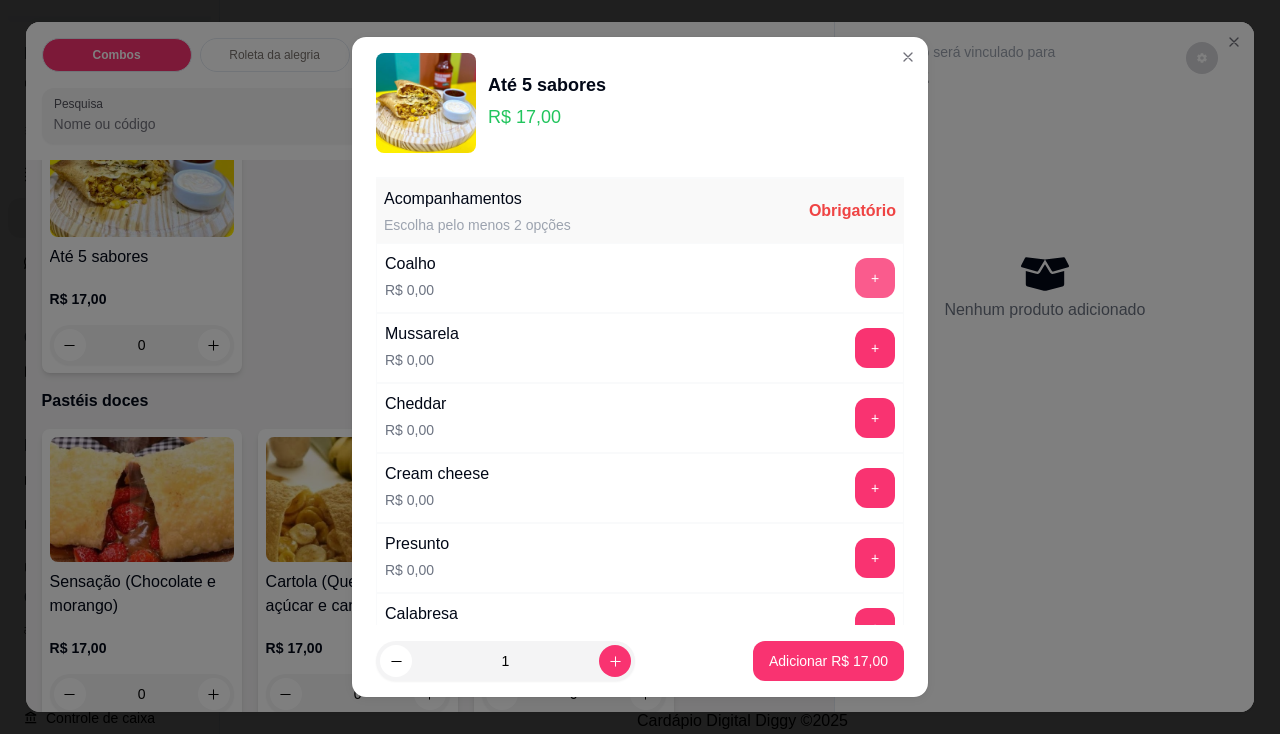 click on "+" at bounding box center (875, 278) 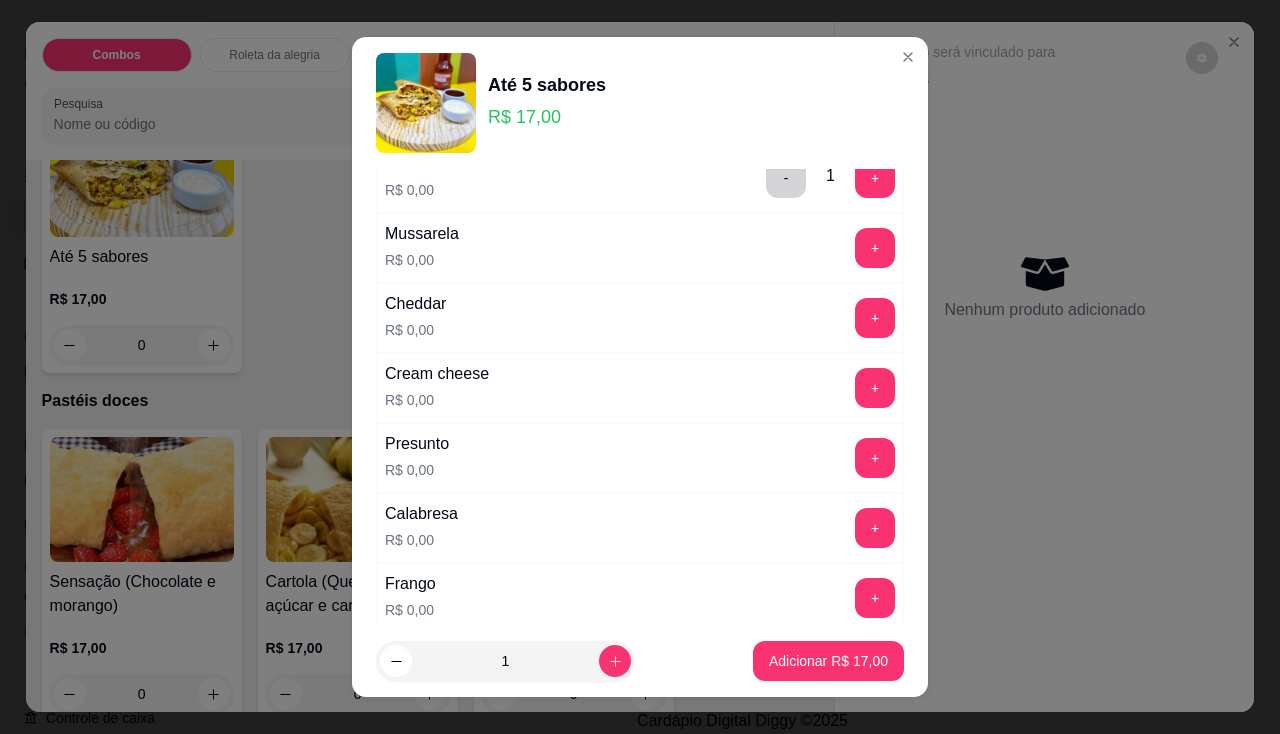 scroll, scrollTop: 200, scrollLeft: 0, axis: vertical 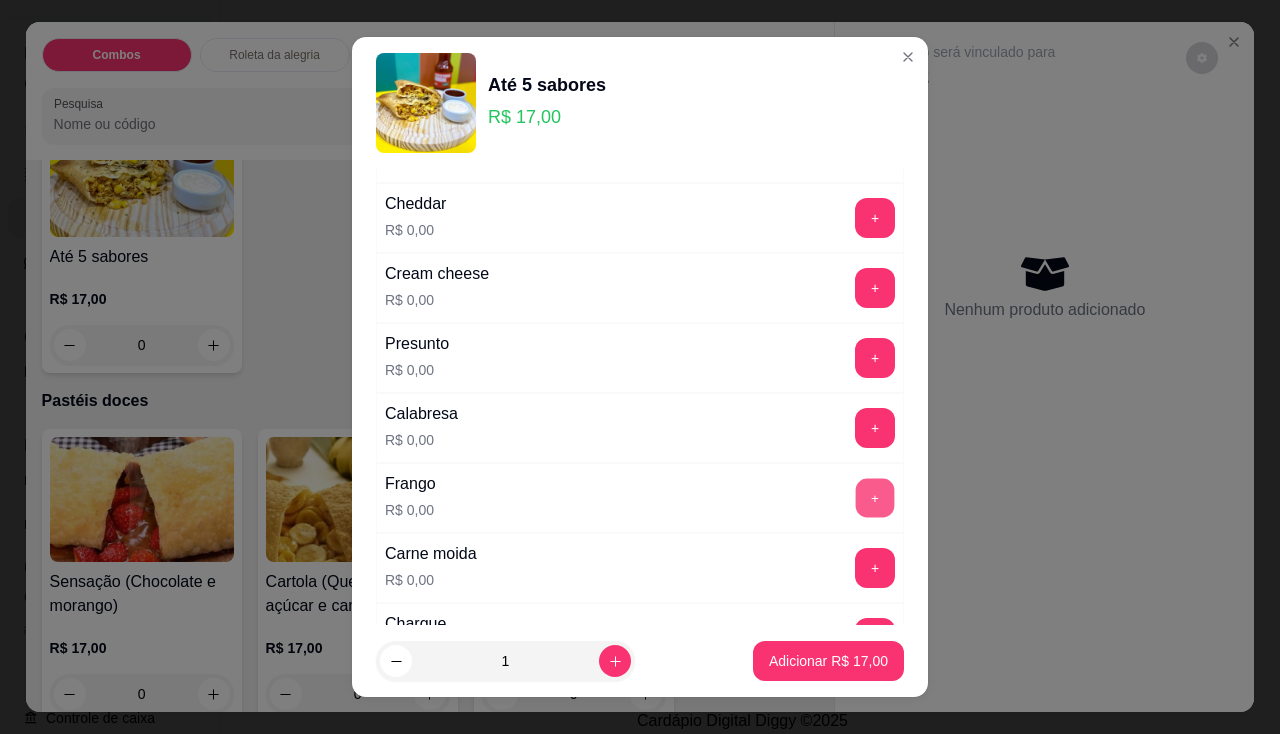 click on "+" at bounding box center (875, 497) 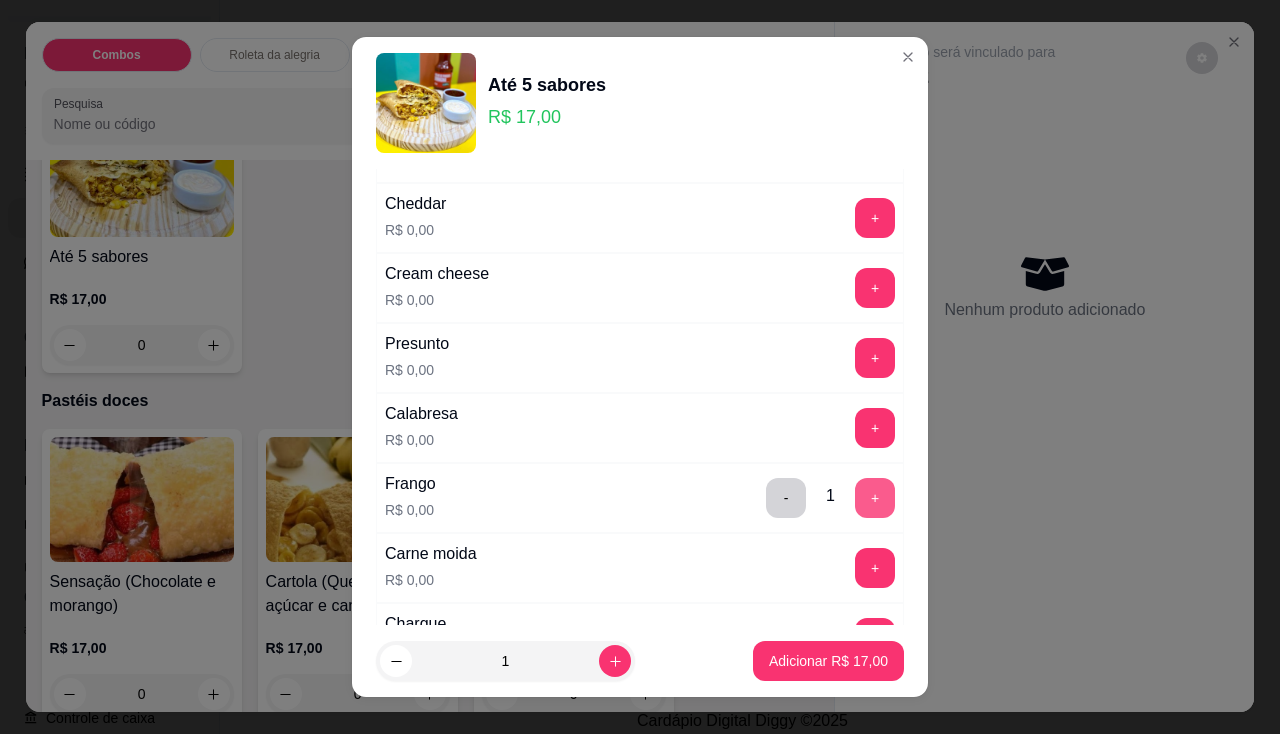 scroll, scrollTop: 400, scrollLeft: 0, axis: vertical 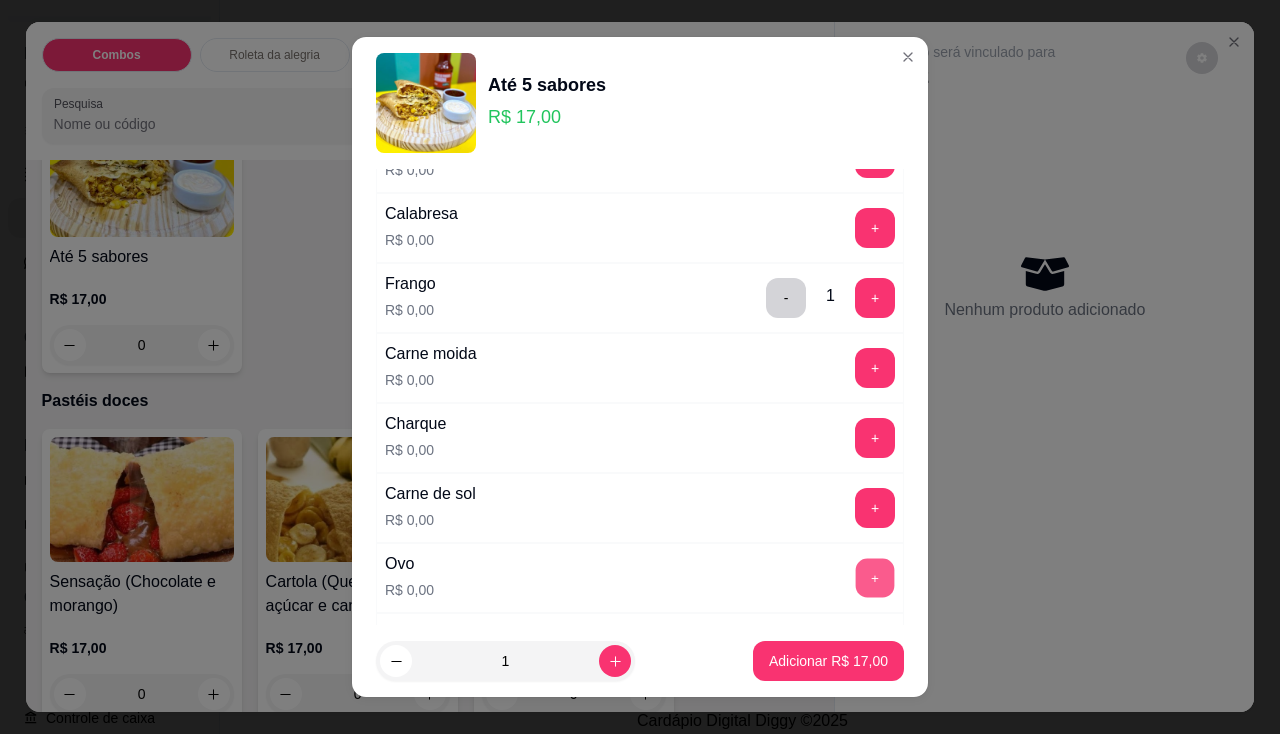 click on "+" at bounding box center (875, 577) 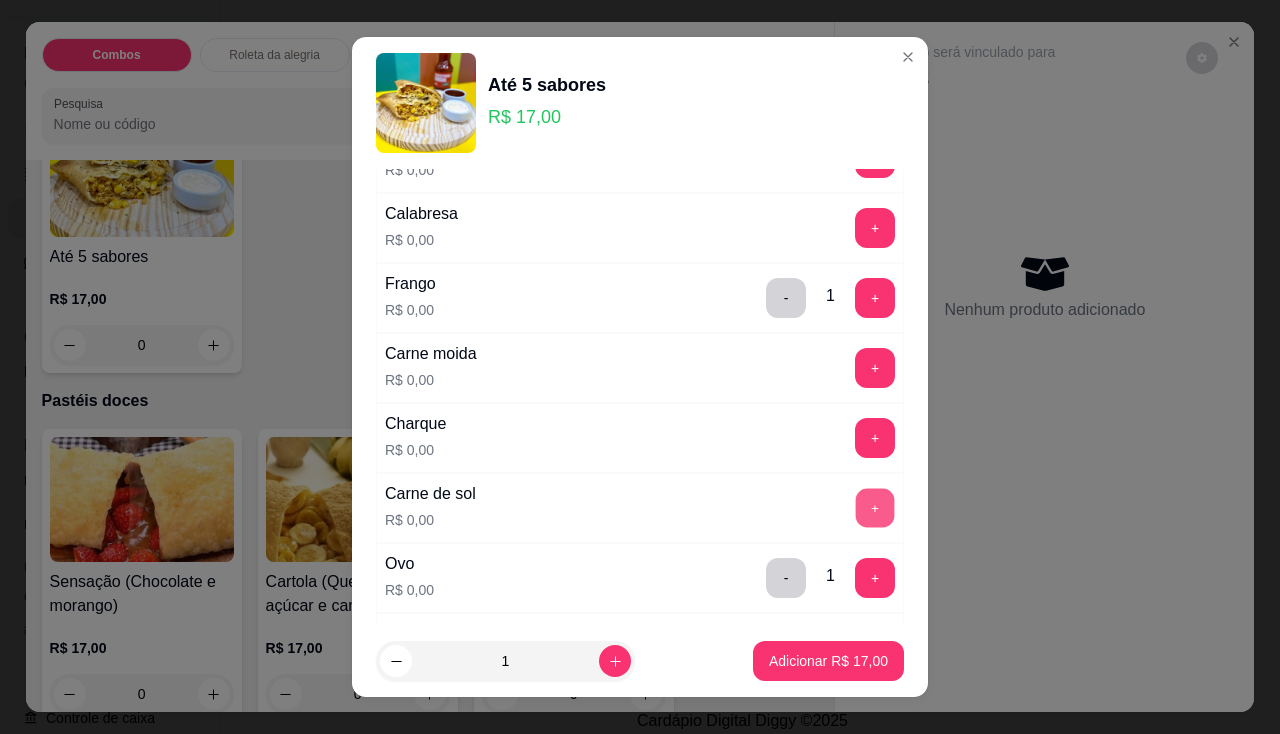 click on "+" at bounding box center (875, 507) 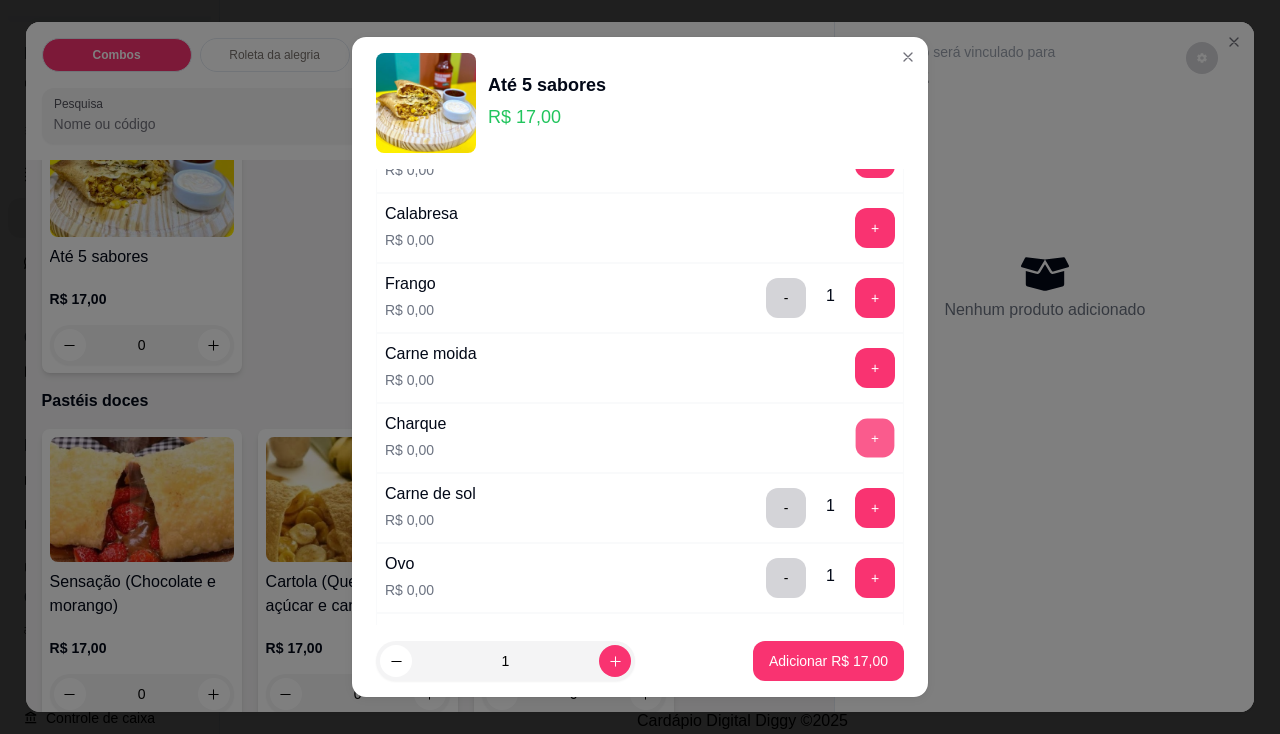 click on "+" at bounding box center (875, 437) 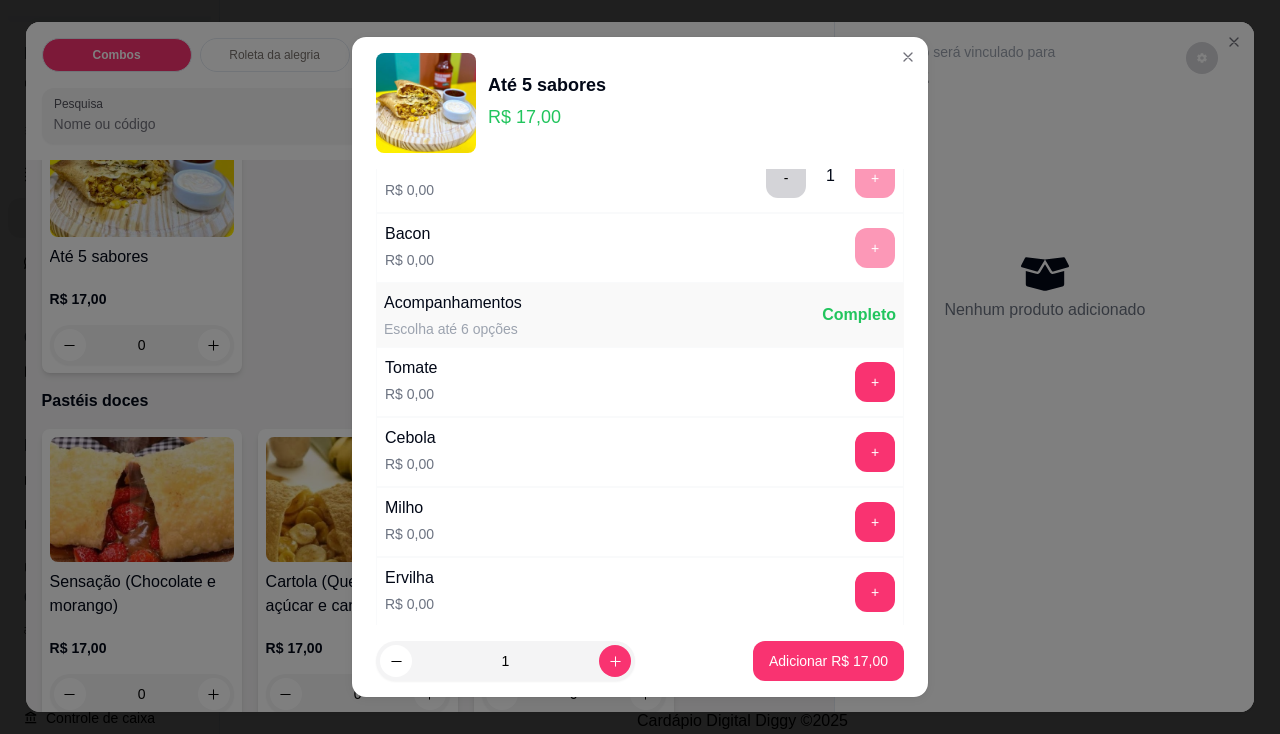 scroll, scrollTop: 900, scrollLeft: 0, axis: vertical 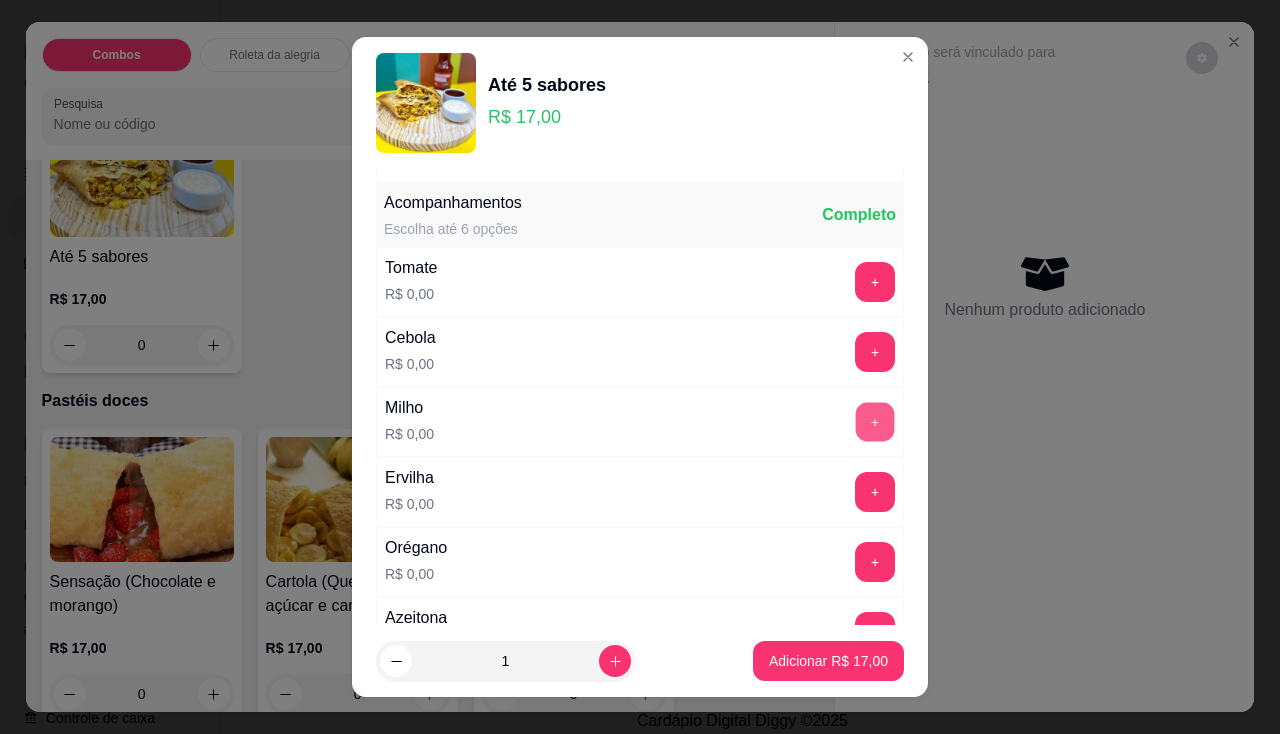 click on "+" at bounding box center (875, 421) 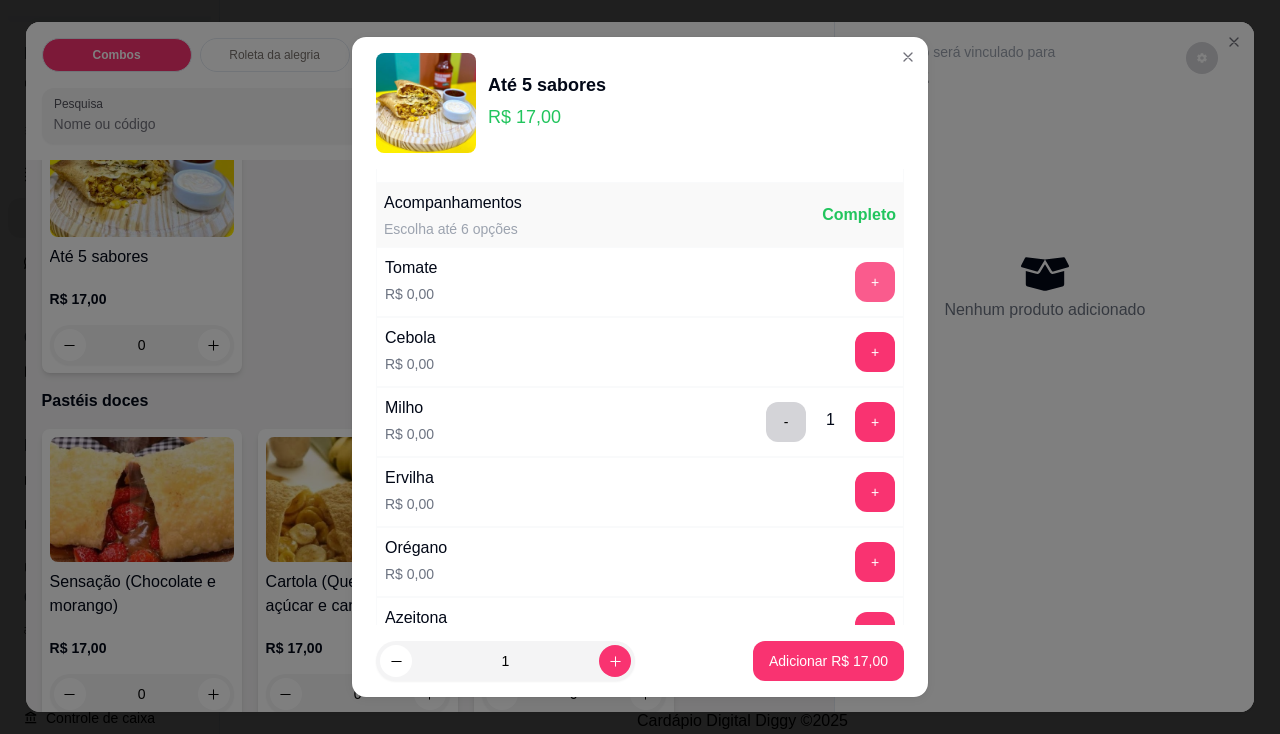 click on "+" at bounding box center (875, 282) 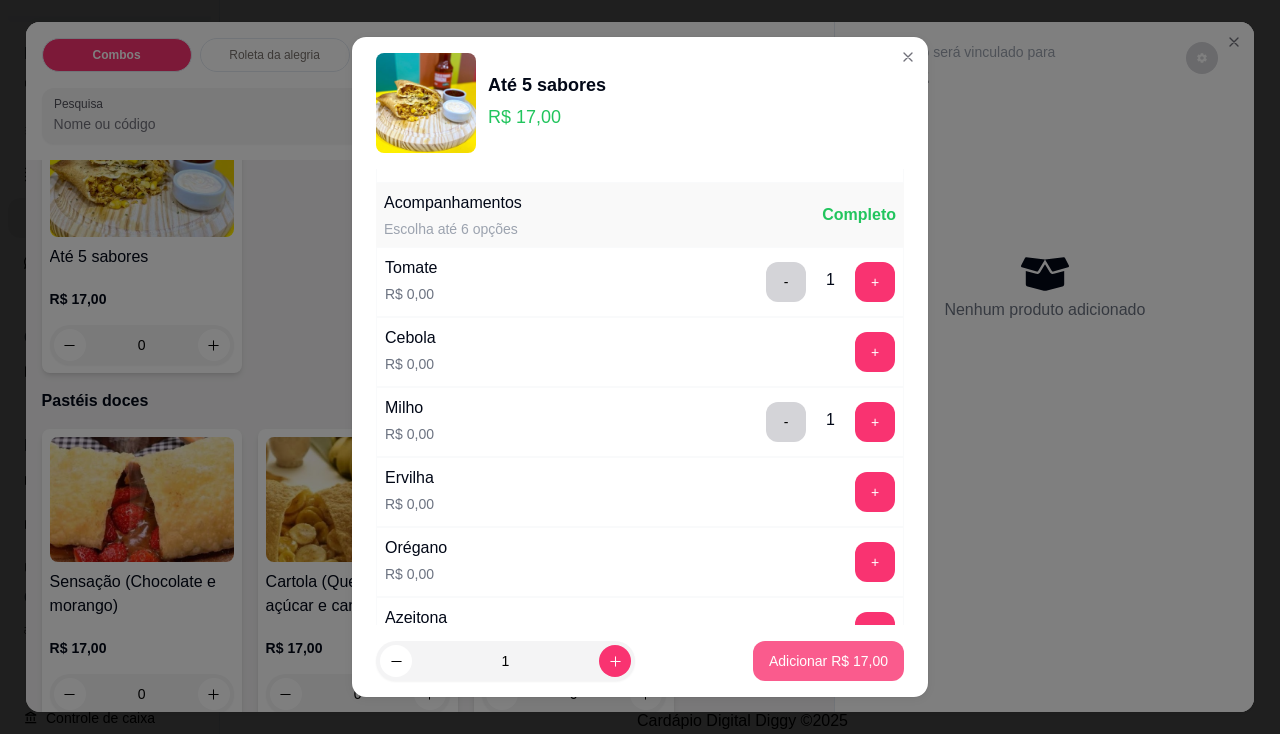 click on "Adicionar   R$ 17,00" at bounding box center (828, 661) 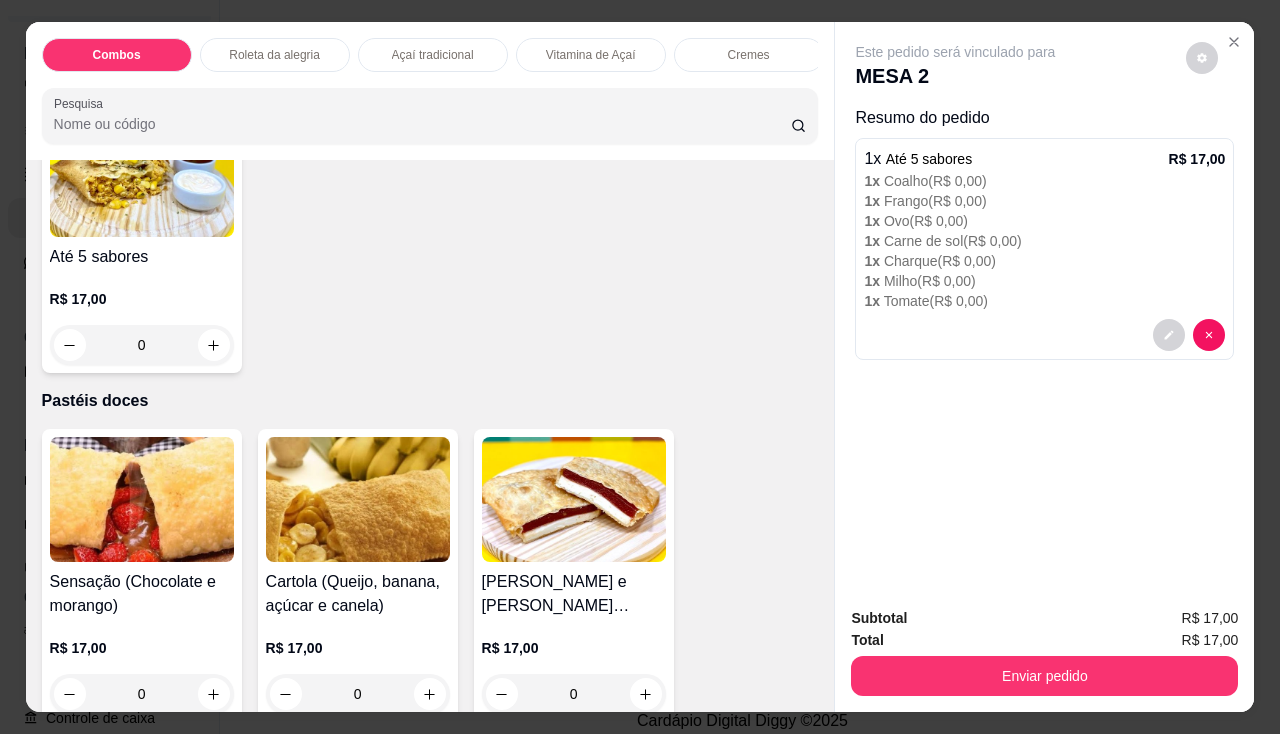 scroll, scrollTop: 49, scrollLeft: 0, axis: vertical 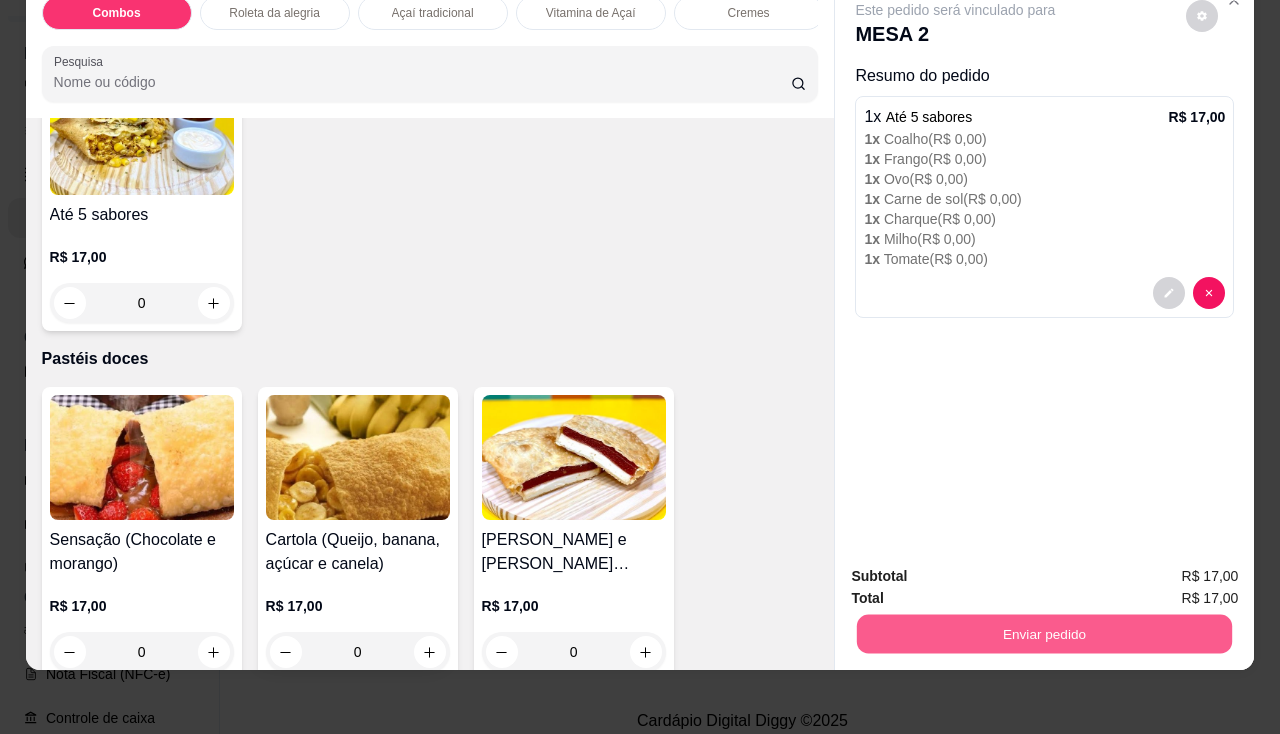 click on "Enviar pedido" at bounding box center [1044, 634] 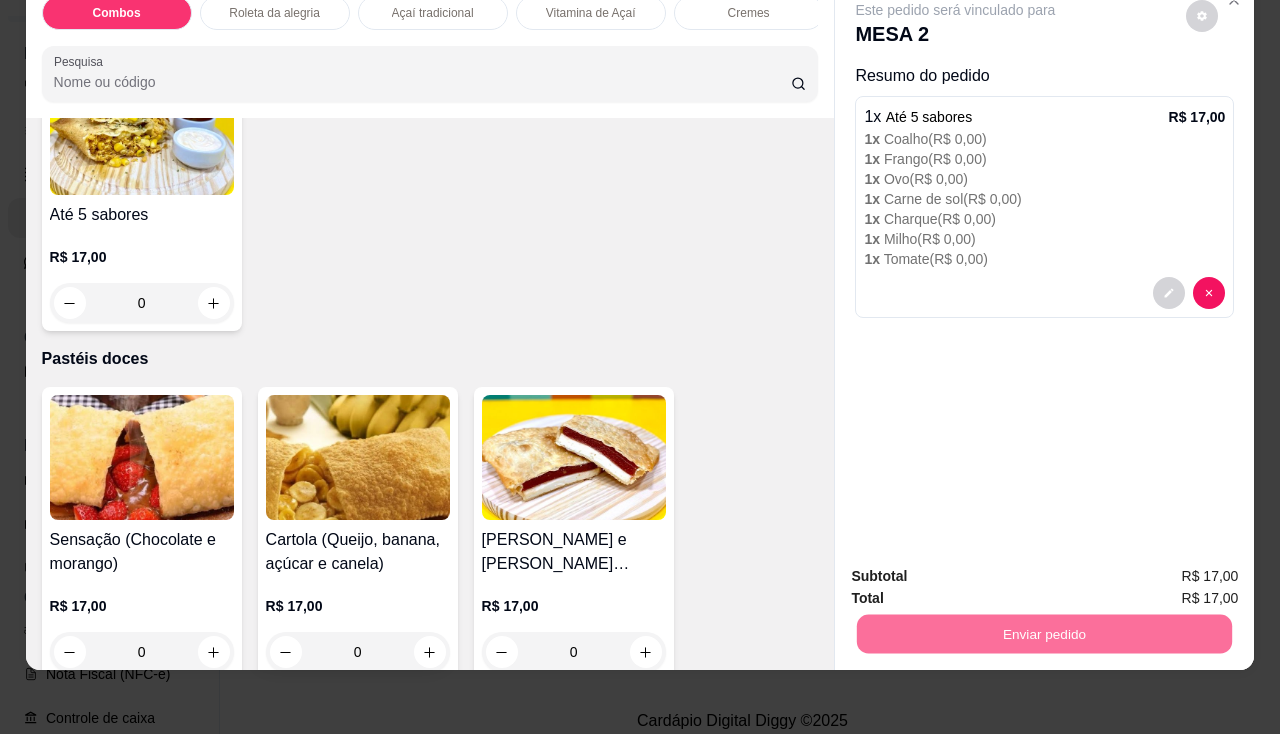 click on "Não registrar e enviar pedido" at bounding box center (979, 571) 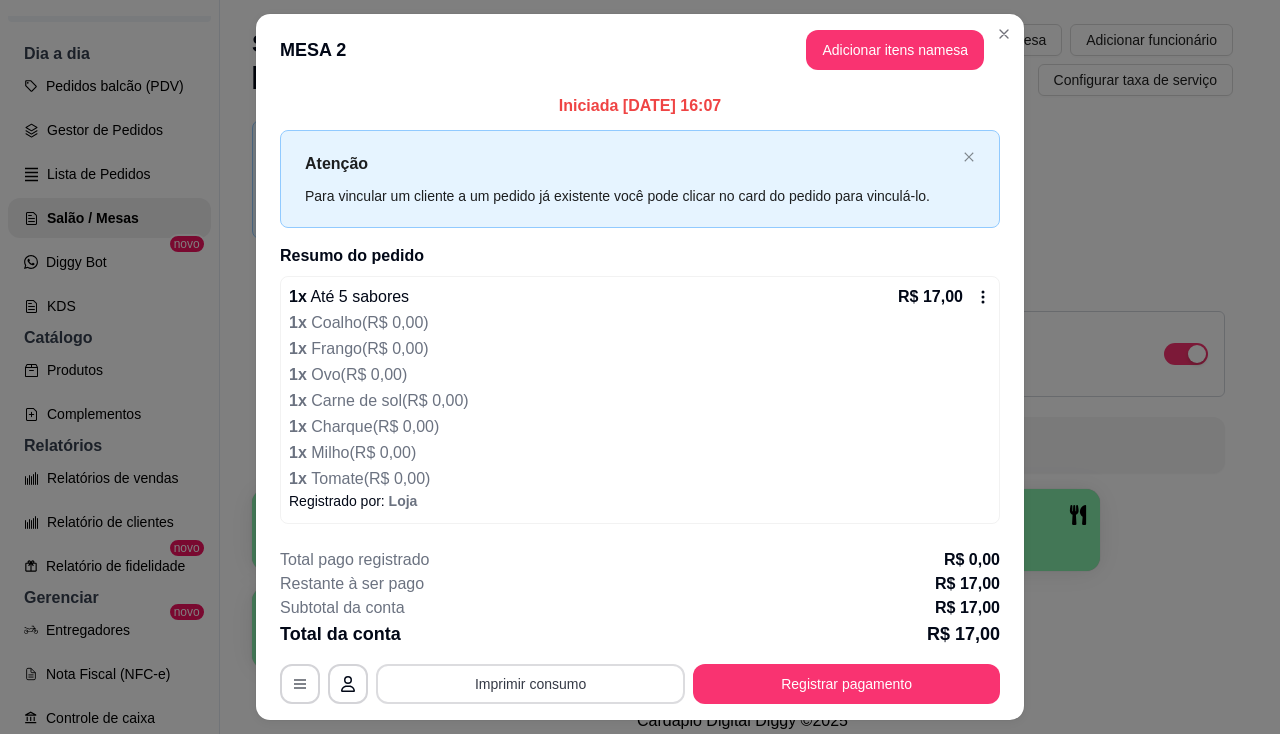 click on "Imprimir consumo" at bounding box center (530, 684) 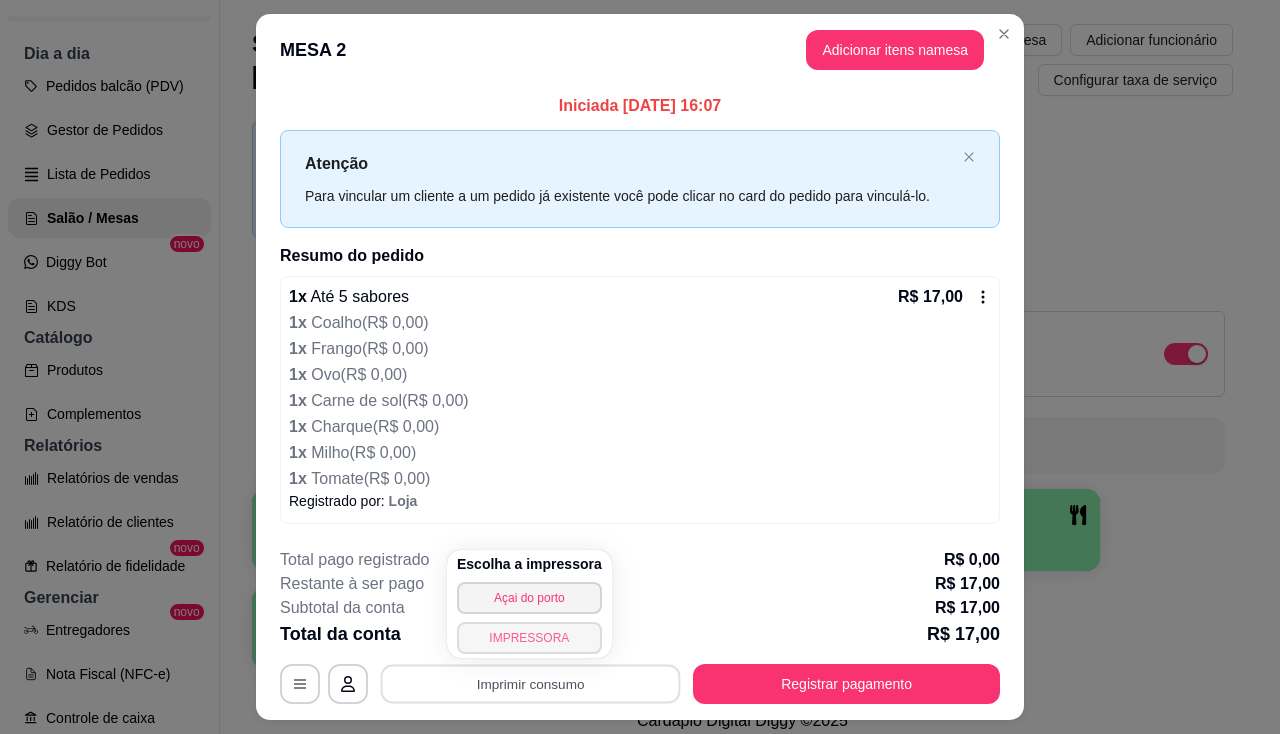 click on "IMPRESSORA" at bounding box center (529, 638) 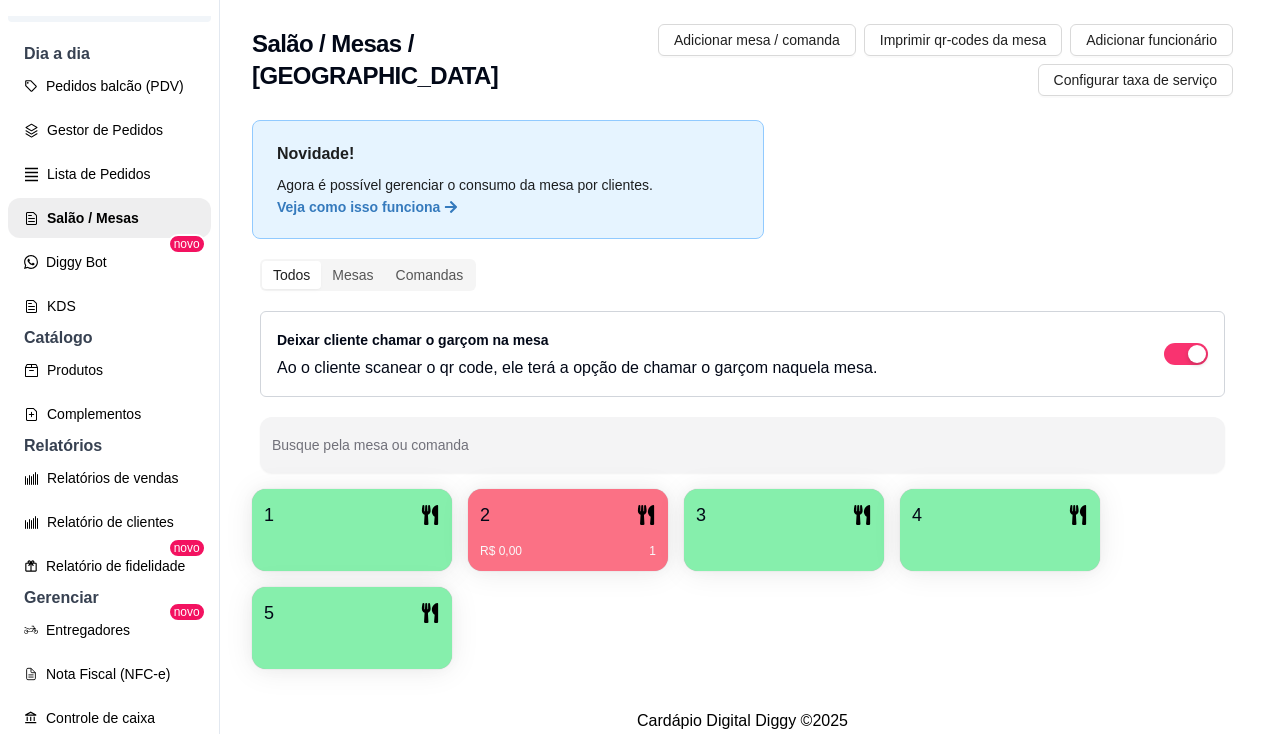 click on "R$ 0,00 1" at bounding box center [568, 551] 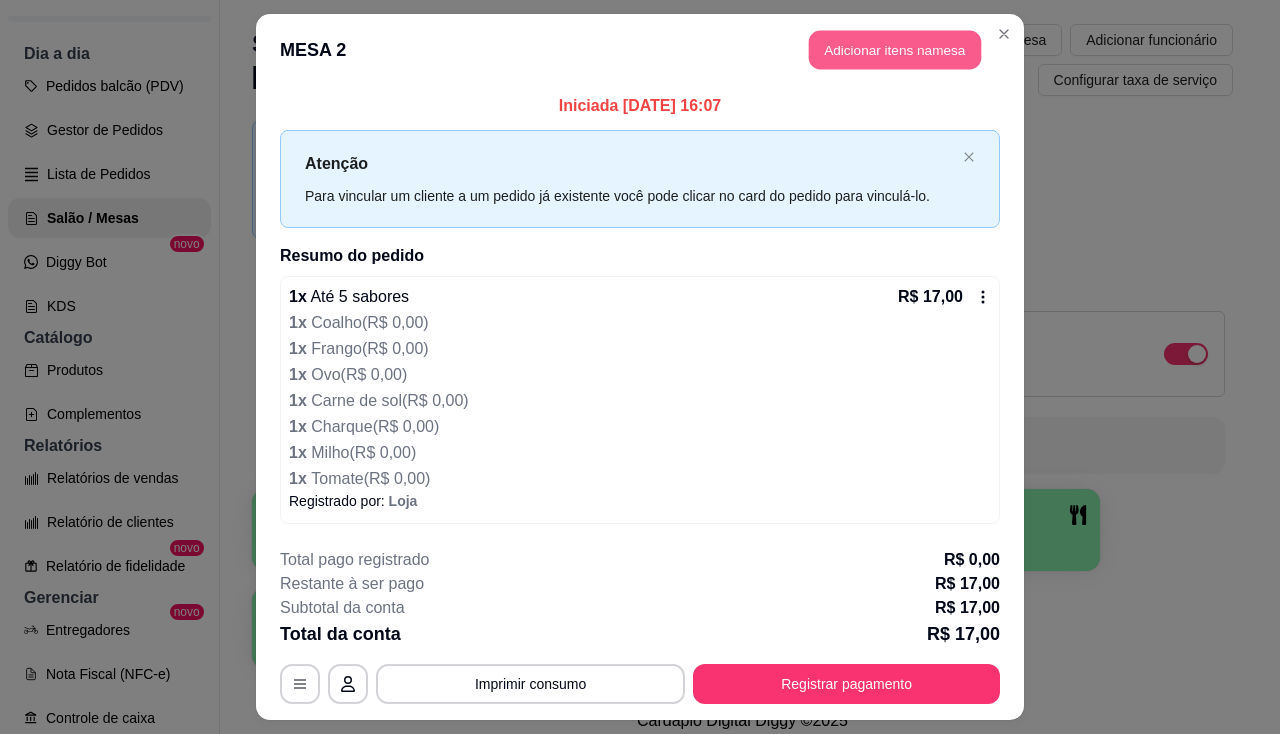 click on "Adicionar itens na  mesa" at bounding box center (895, 50) 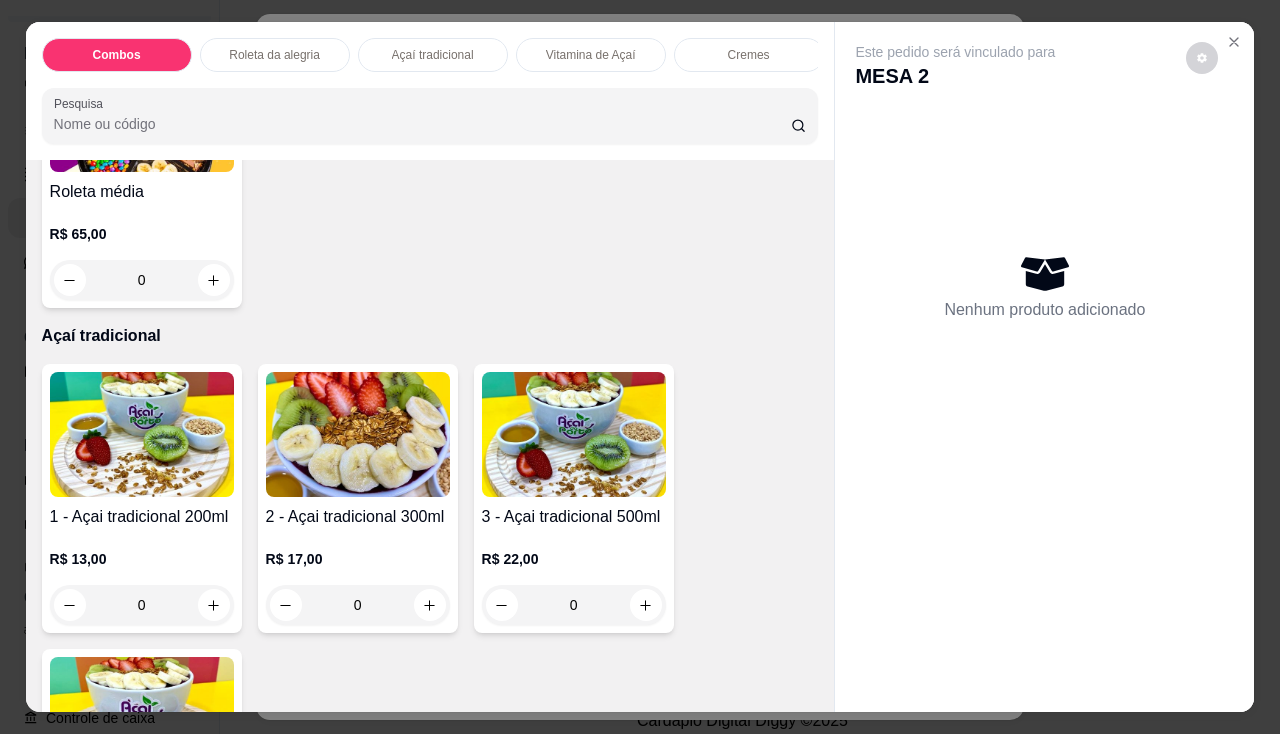 scroll, scrollTop: 700, scrollLeft: 0, axis: vertical 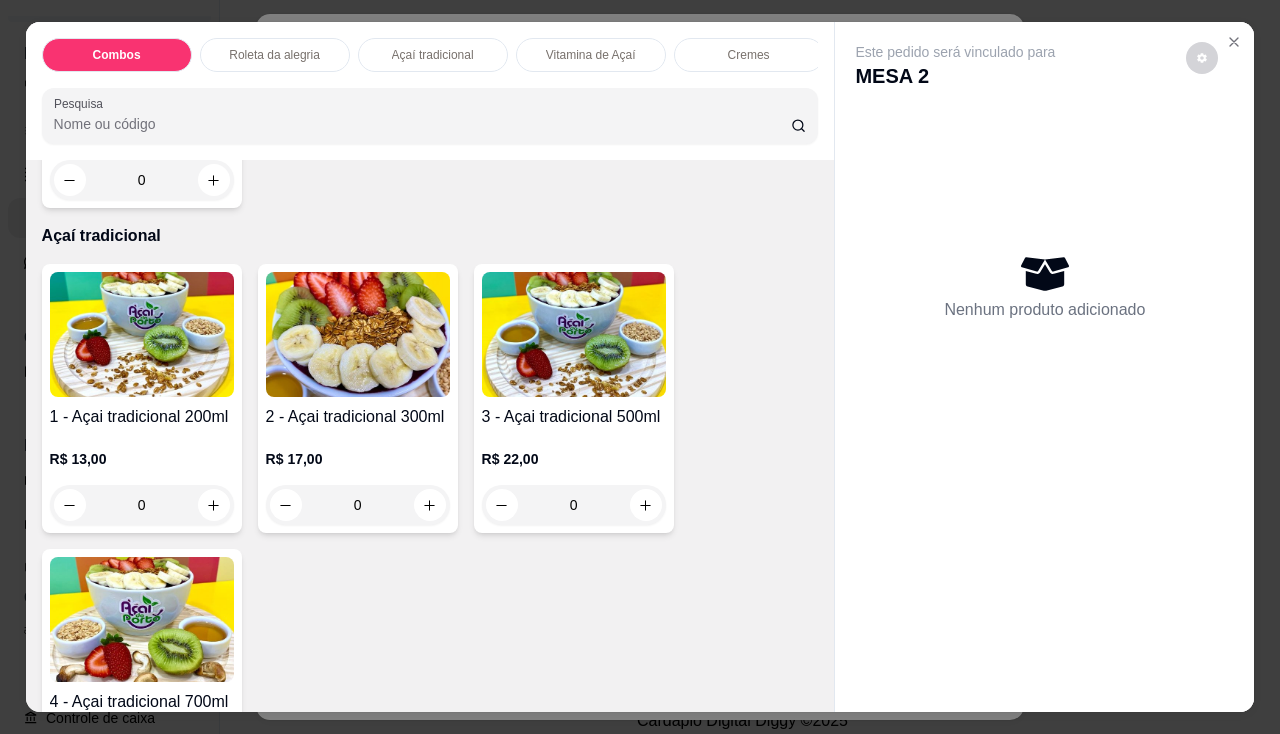 click on "0" at bounding box center (358, 505) 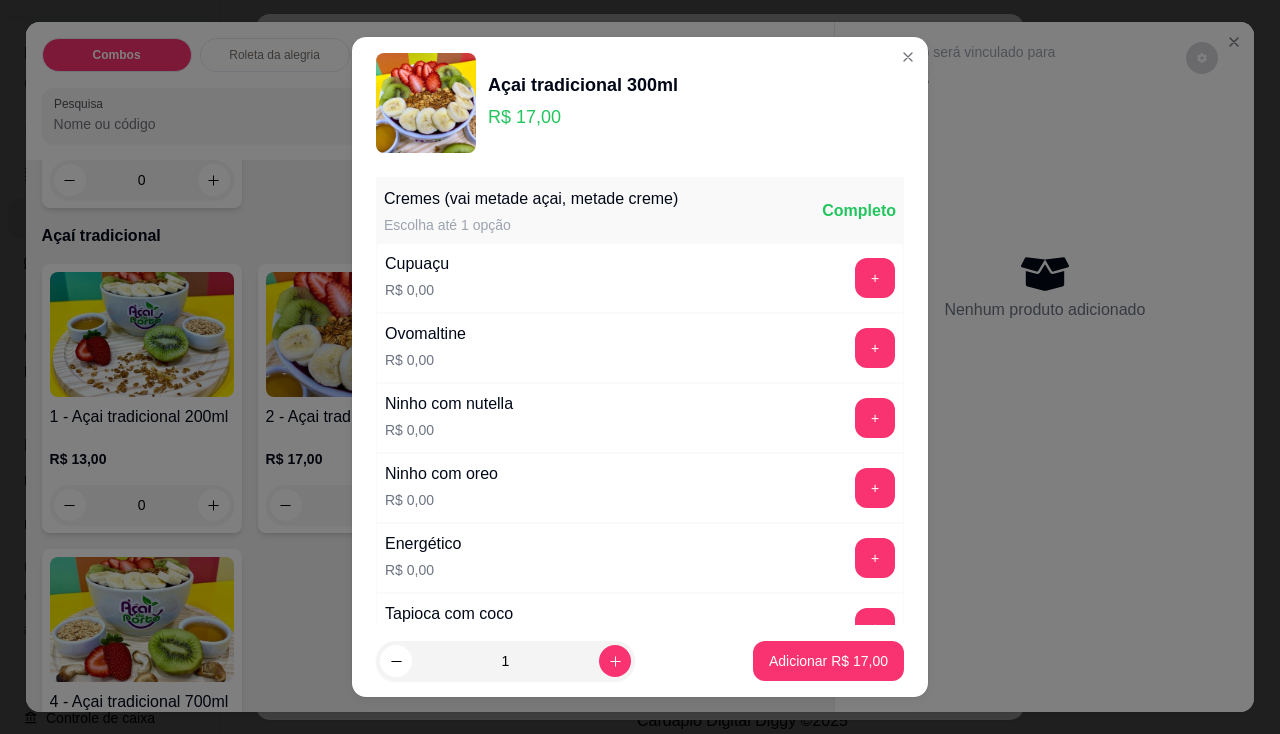 scroll, scrollTop: 27, scrollLeft: 0, axis: vertical 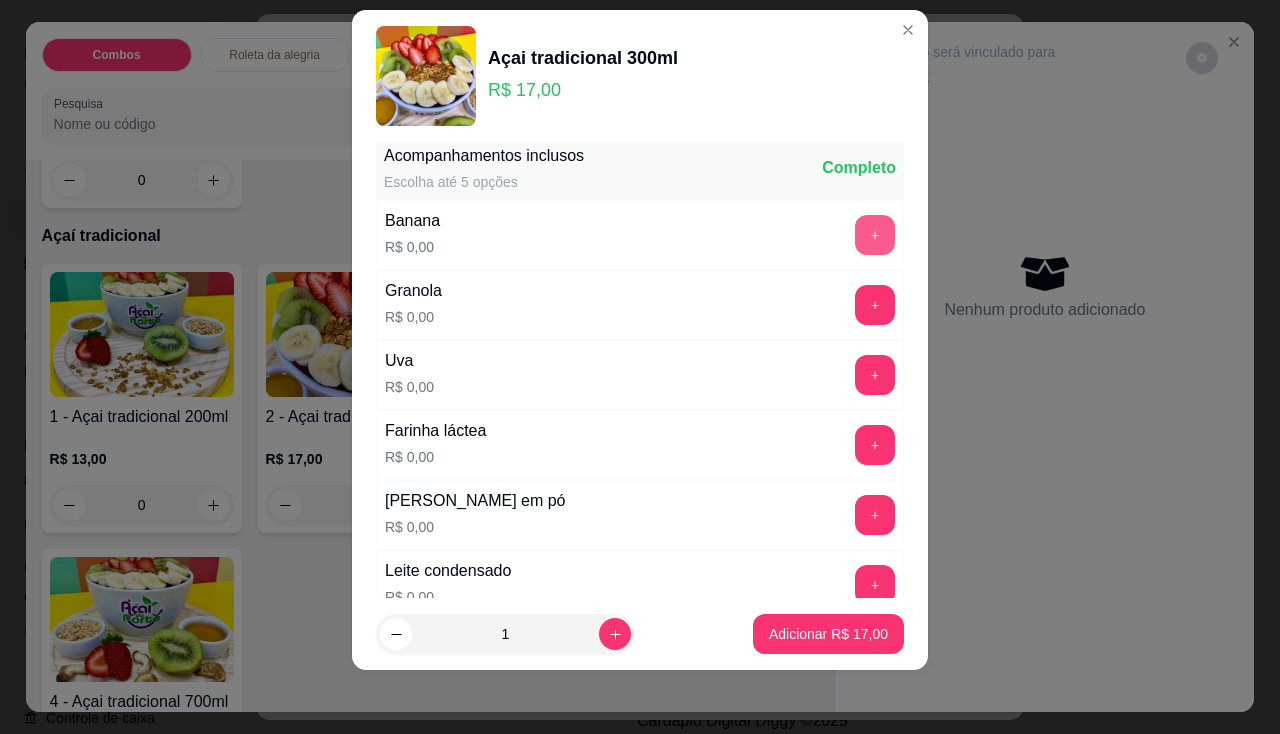 click on "+" at bounding box center [875, 235] 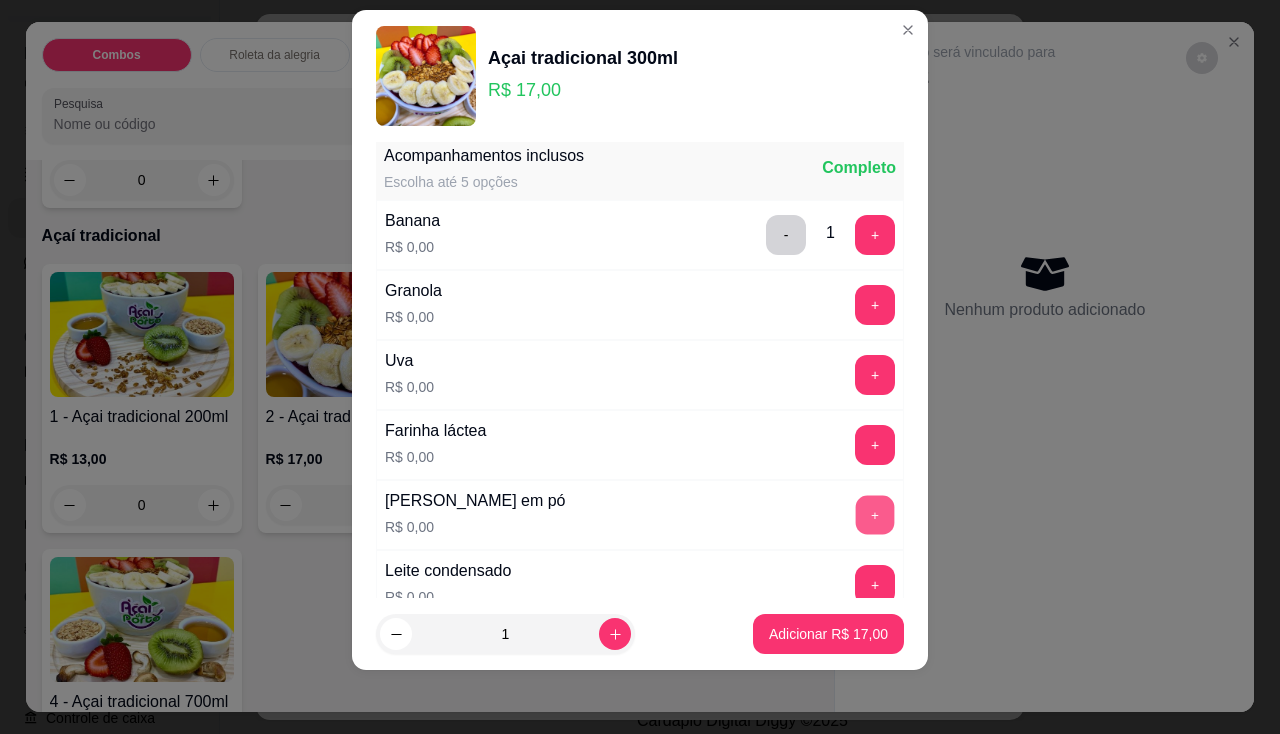 click on "+" at bounding box center (875, 514) 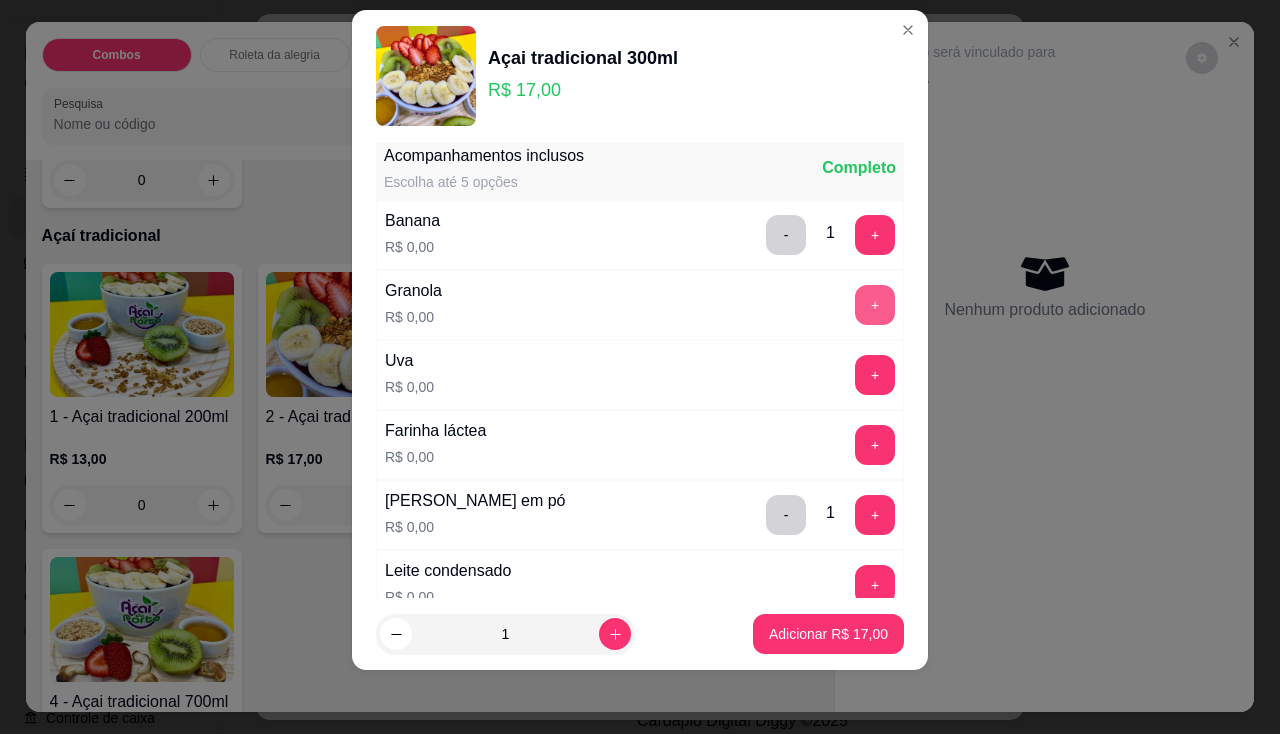 click on "+" at bounding box center (875, 305) 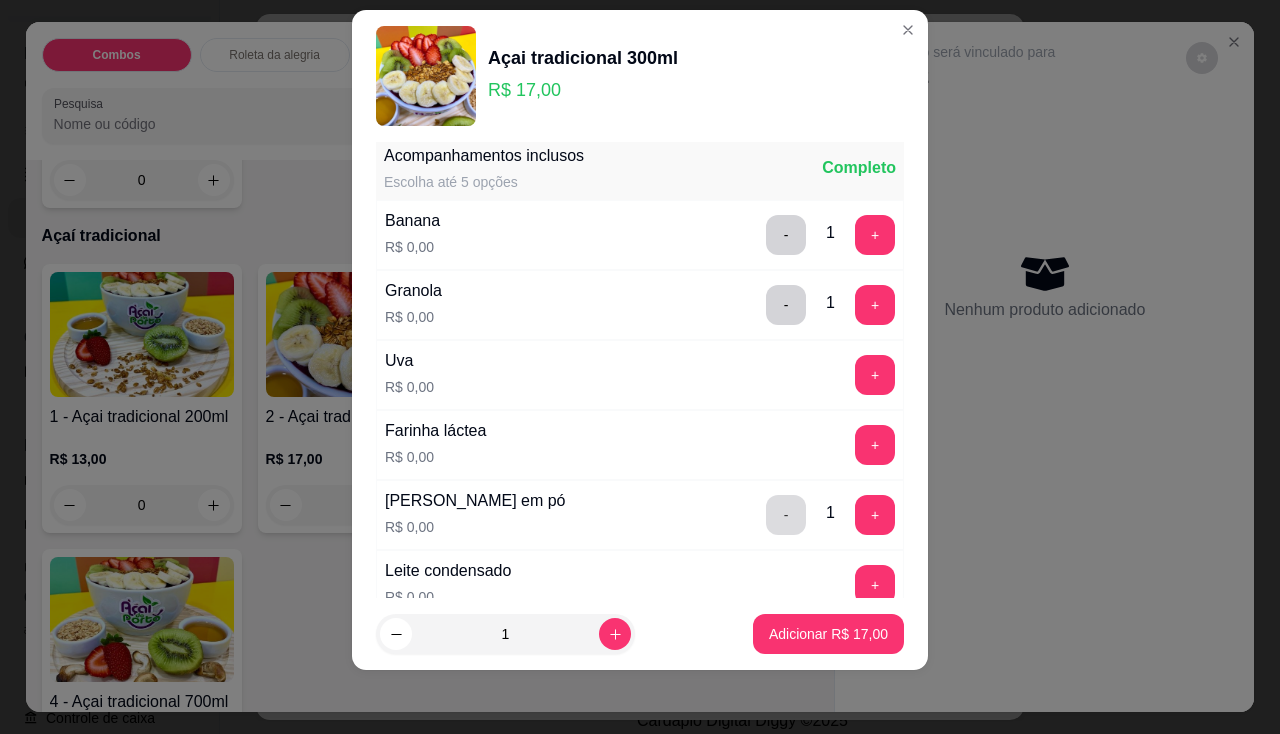 scroll, scrollTop: 600, scrollLeft: 0, axis: vertical 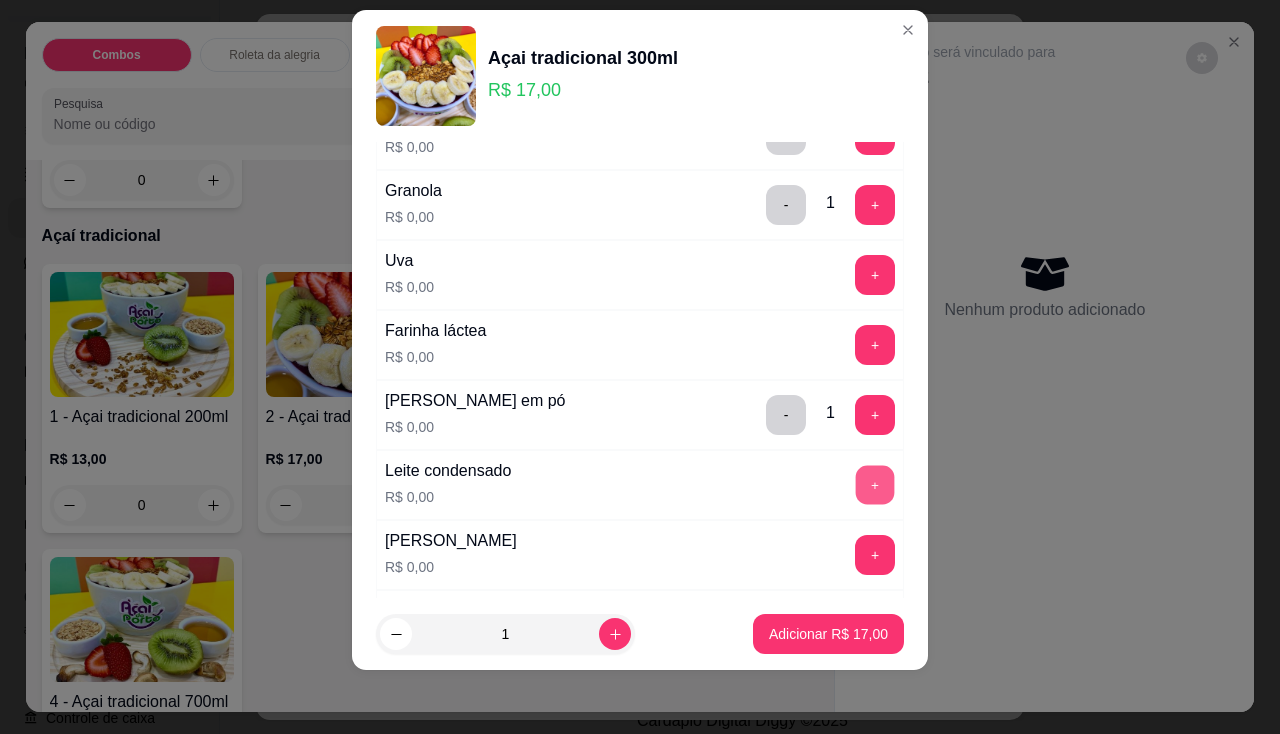 click on "+" at bounding box center (875, 484) 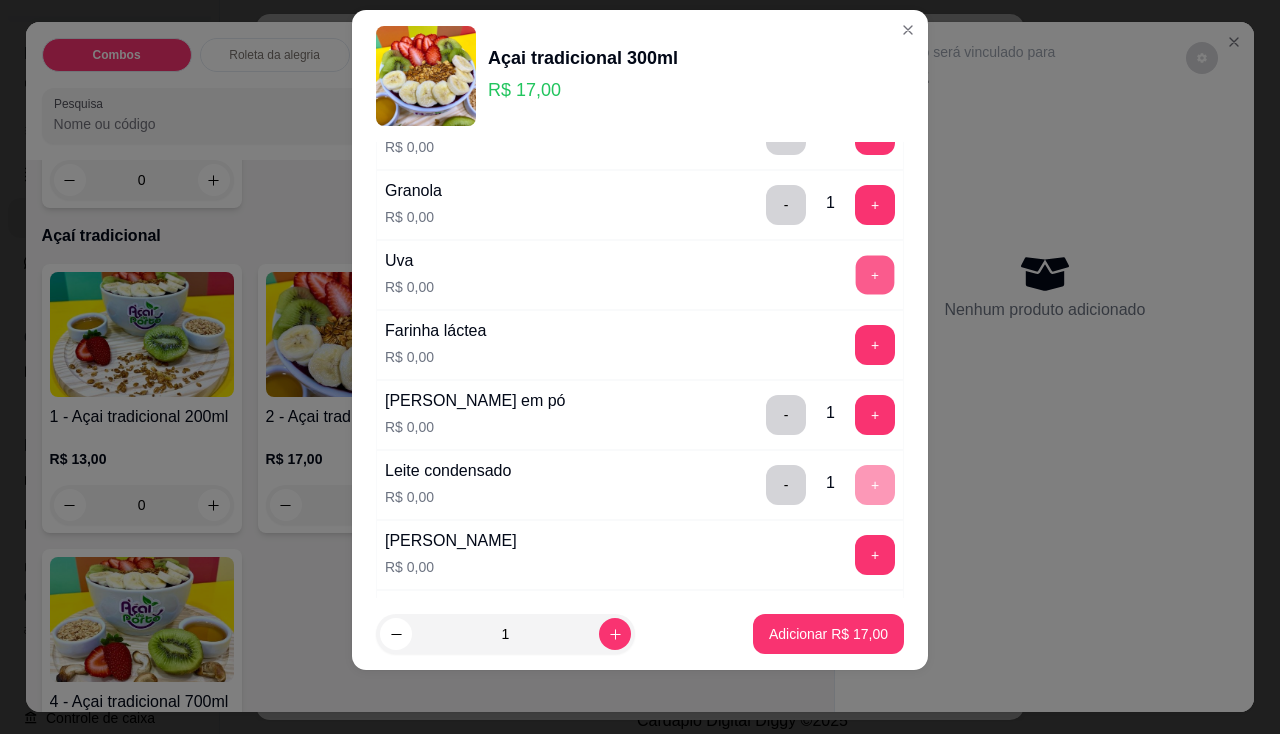 click on "+" at bounding box center (875, 274) 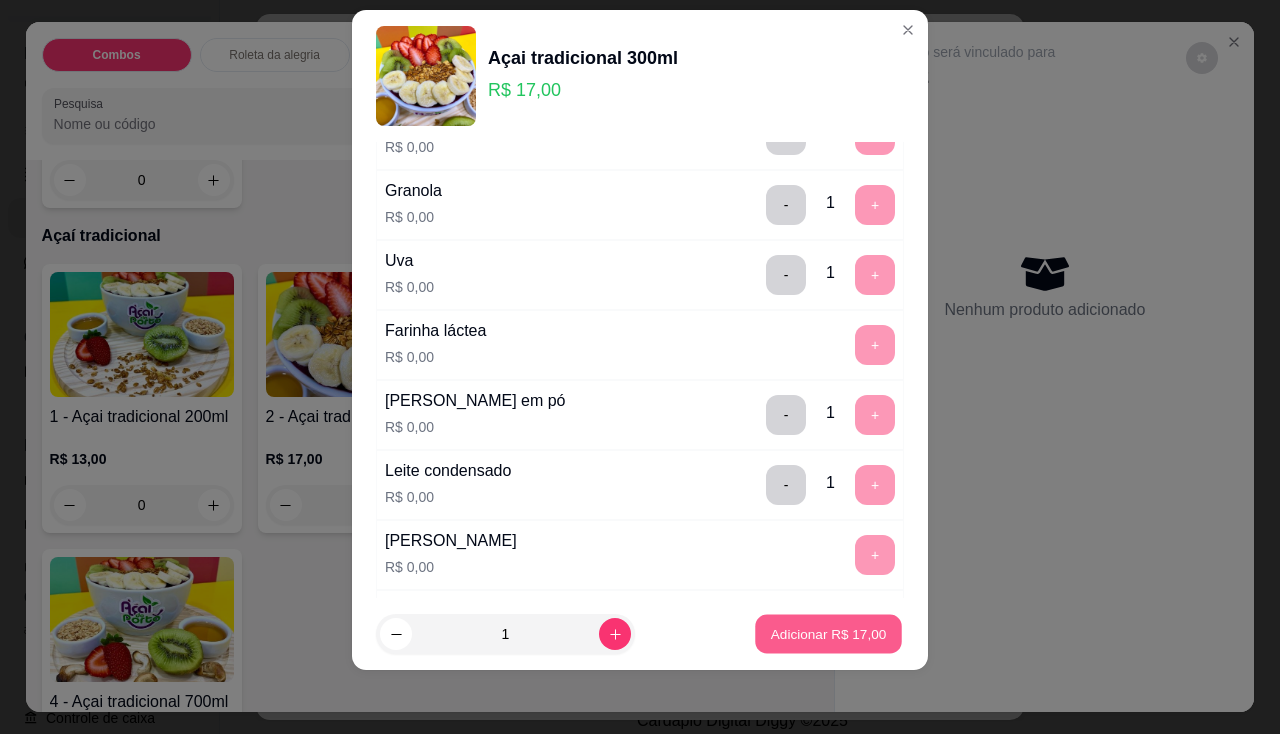 click on "Adicionar   R$ 17,00" at bounding box center (829, 634) 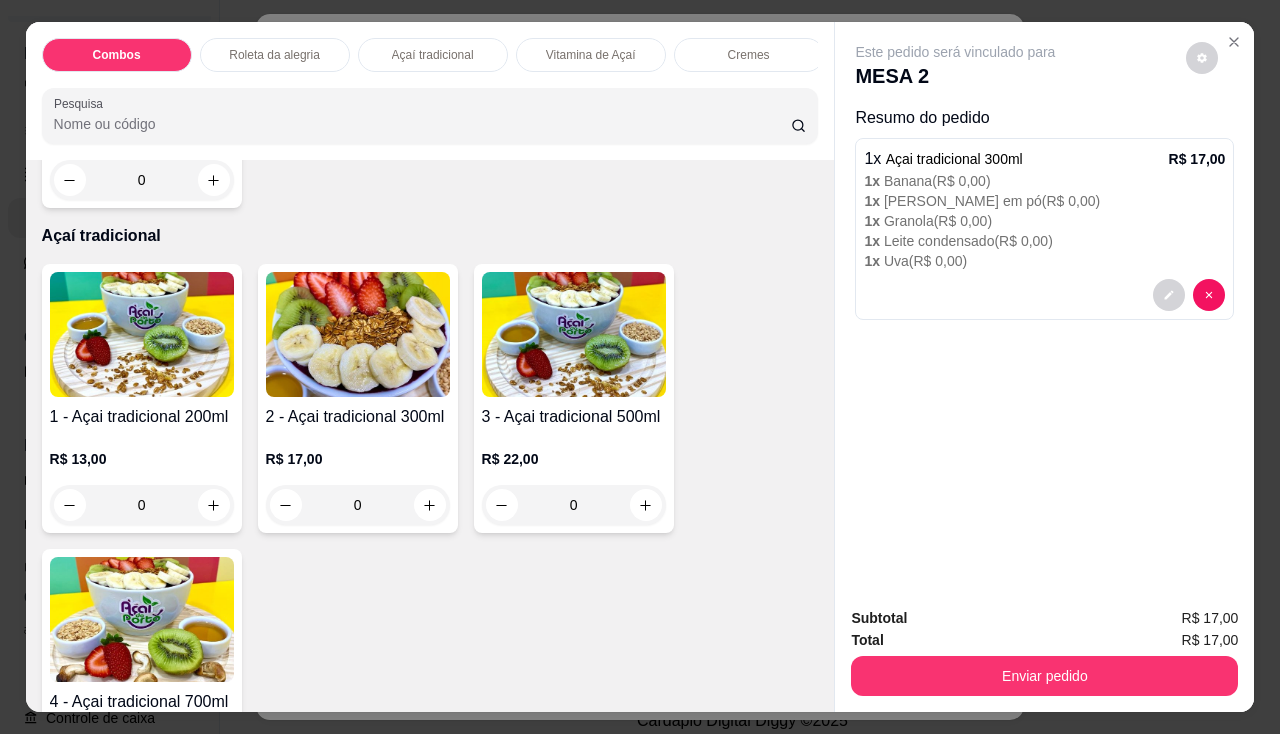 click on "Enviar pedido" at bounding box center (1044, 673) 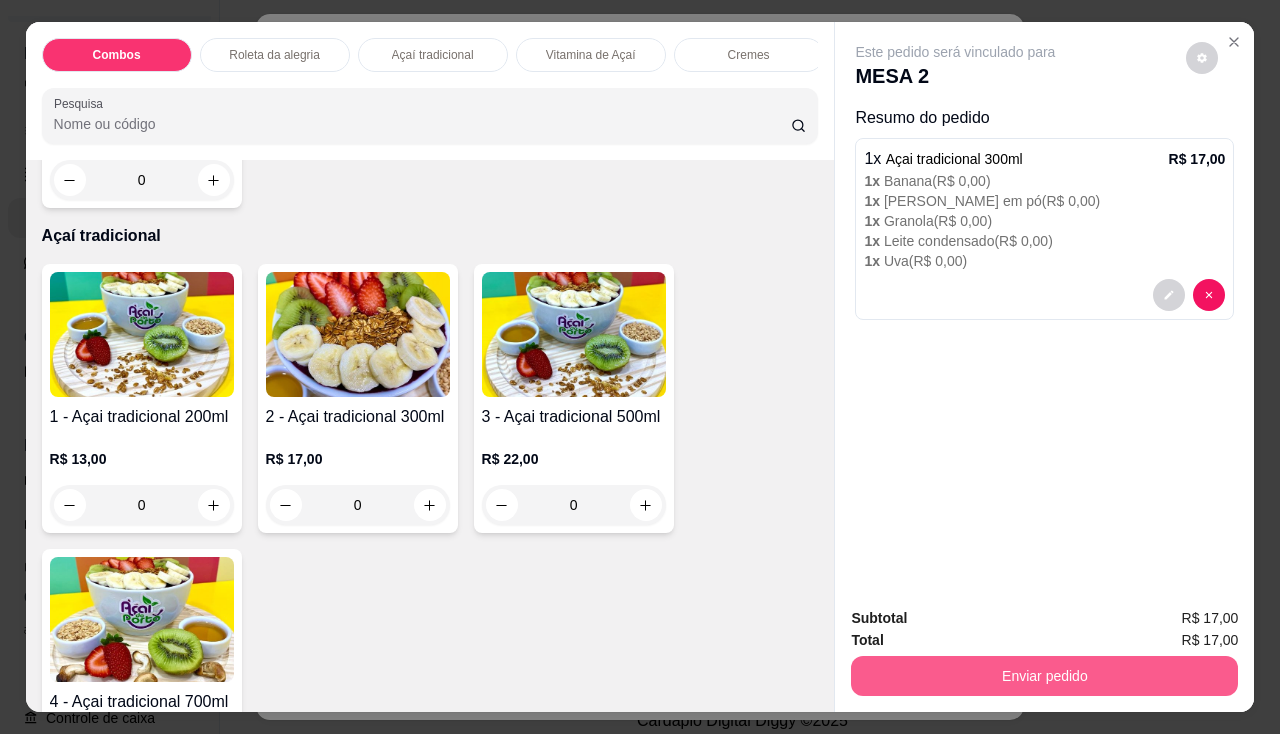 click on "Enviar pedido" at bounding box center (1044, 676) 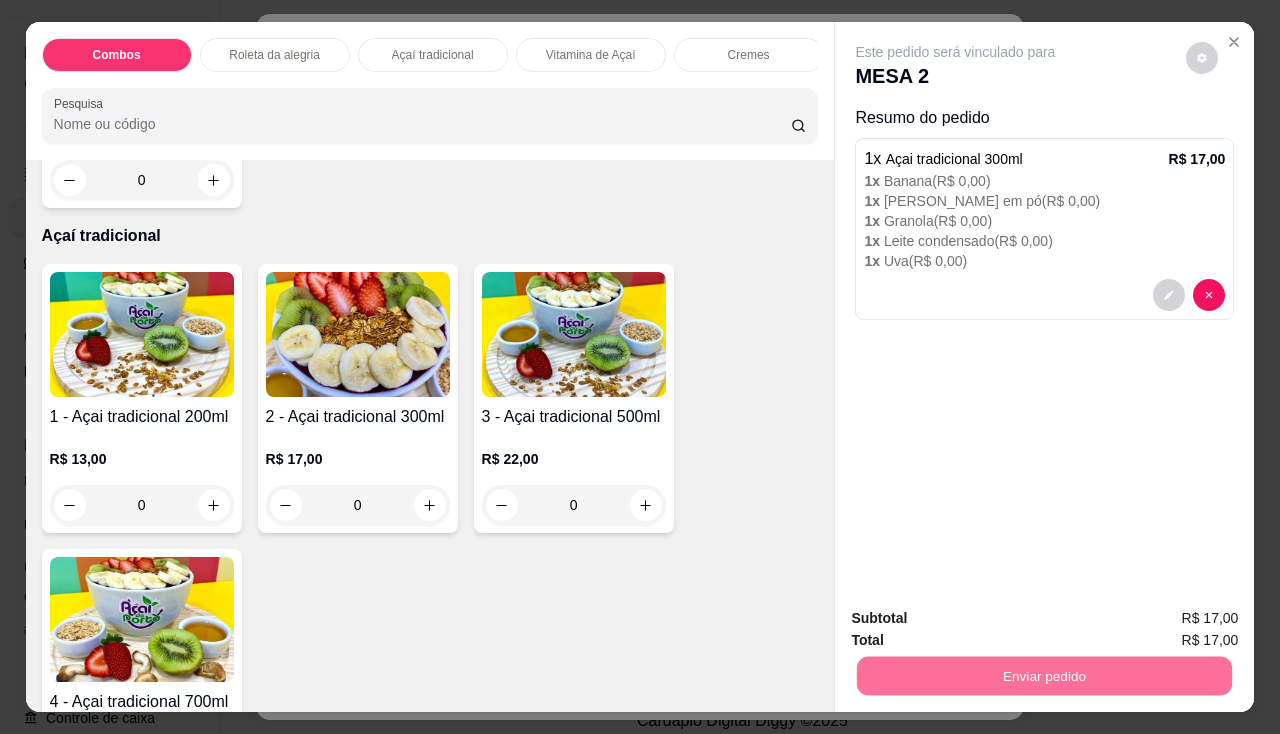 click on "Não registrar e enviar pedido" at bounding box center [979, 620] 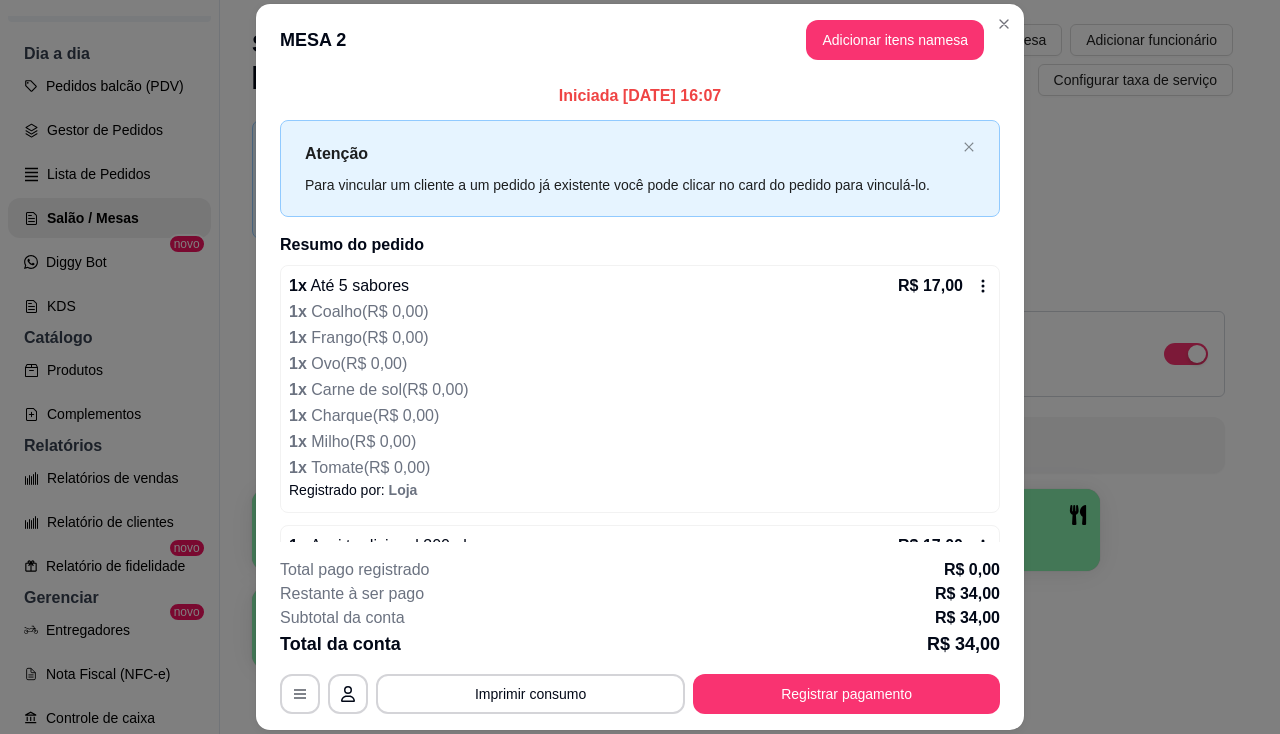 scroll, scrollTop: 60, scrollLeft: 0, axis: vertical 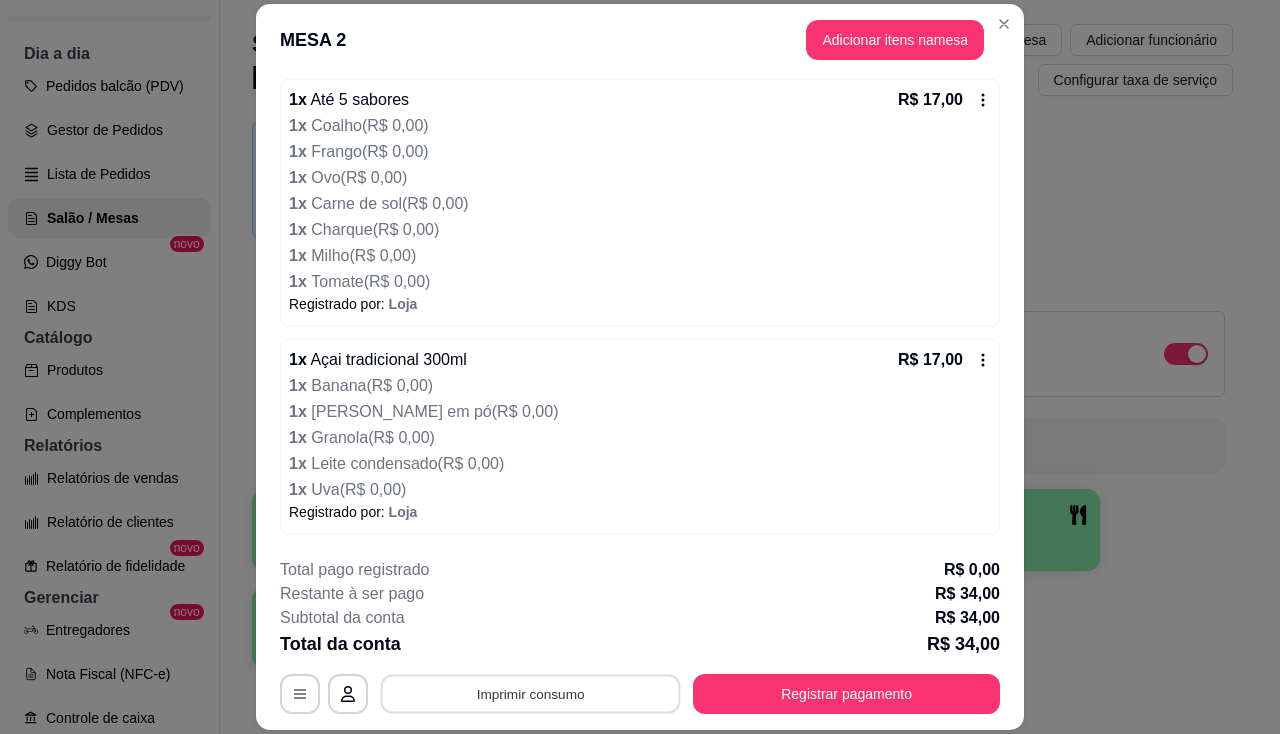 click on "Imprimir consumo" at bounding box center [531, 694] 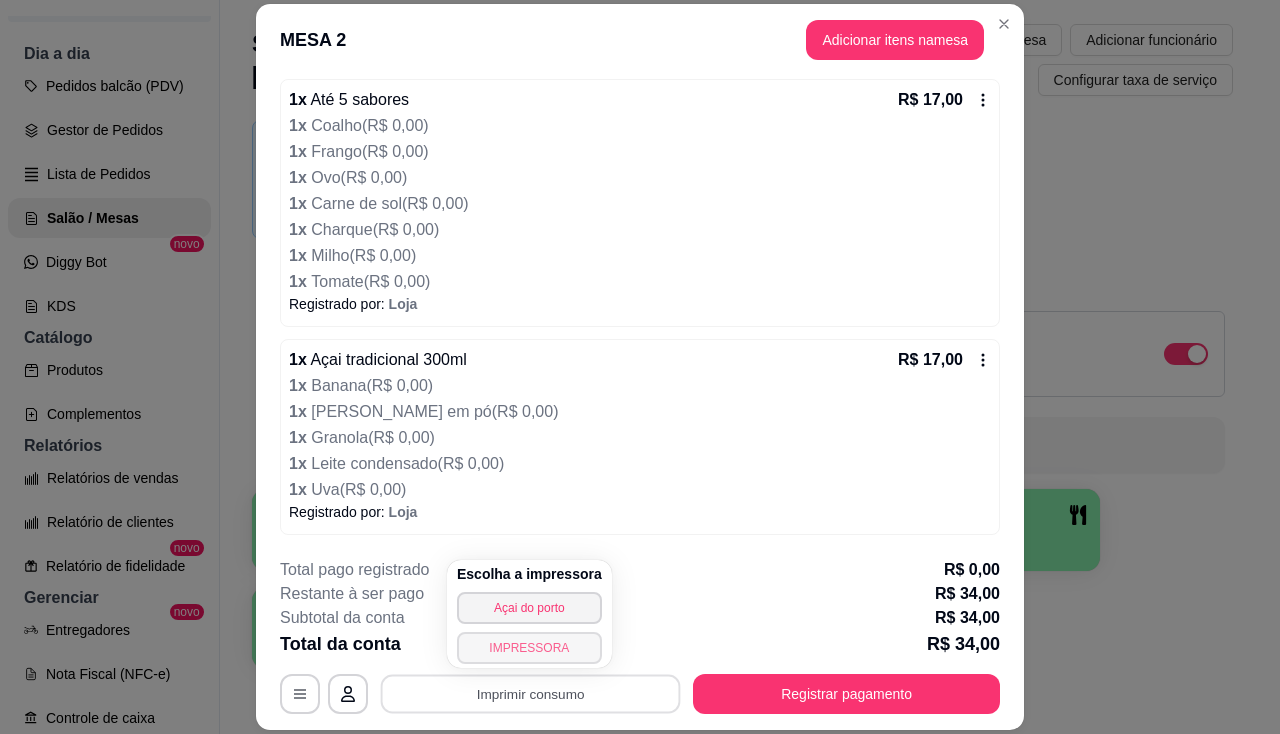 click on "IMPRESSORA" at bounding box center (529, 648) 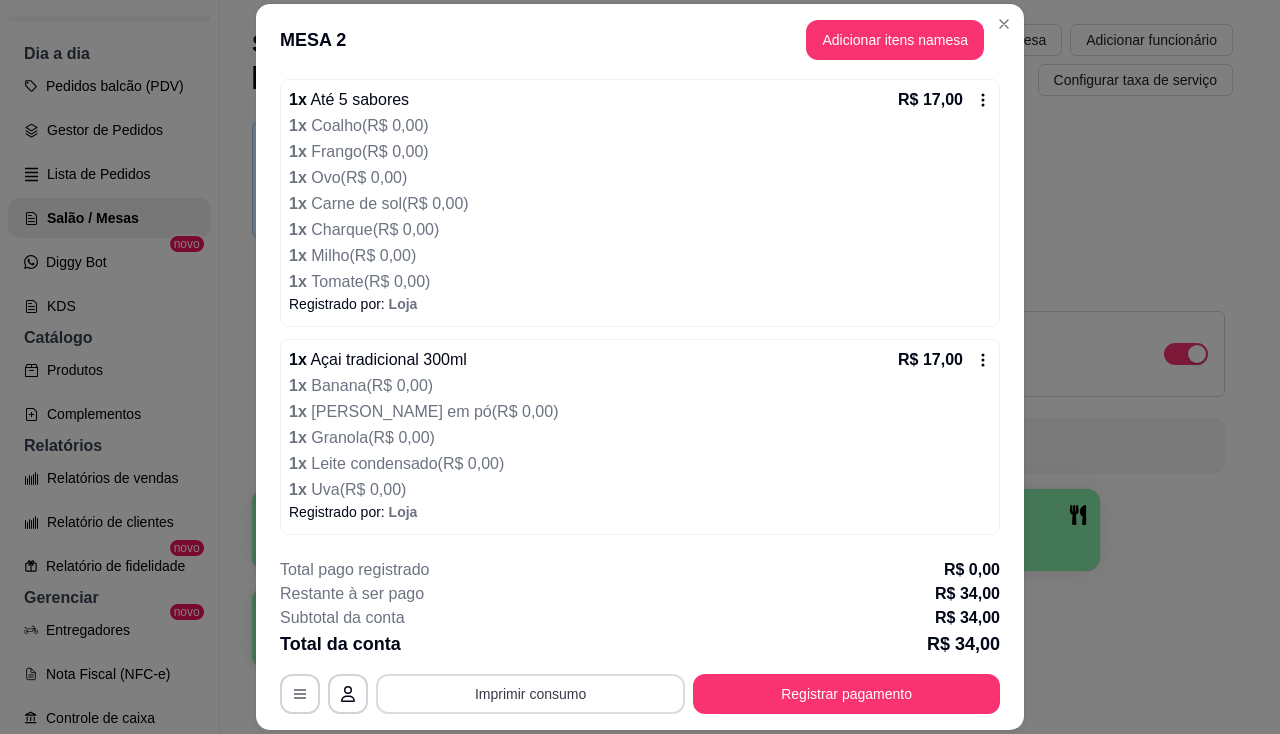 click on "Imprimir consumo" at bounding box center (530, 694) 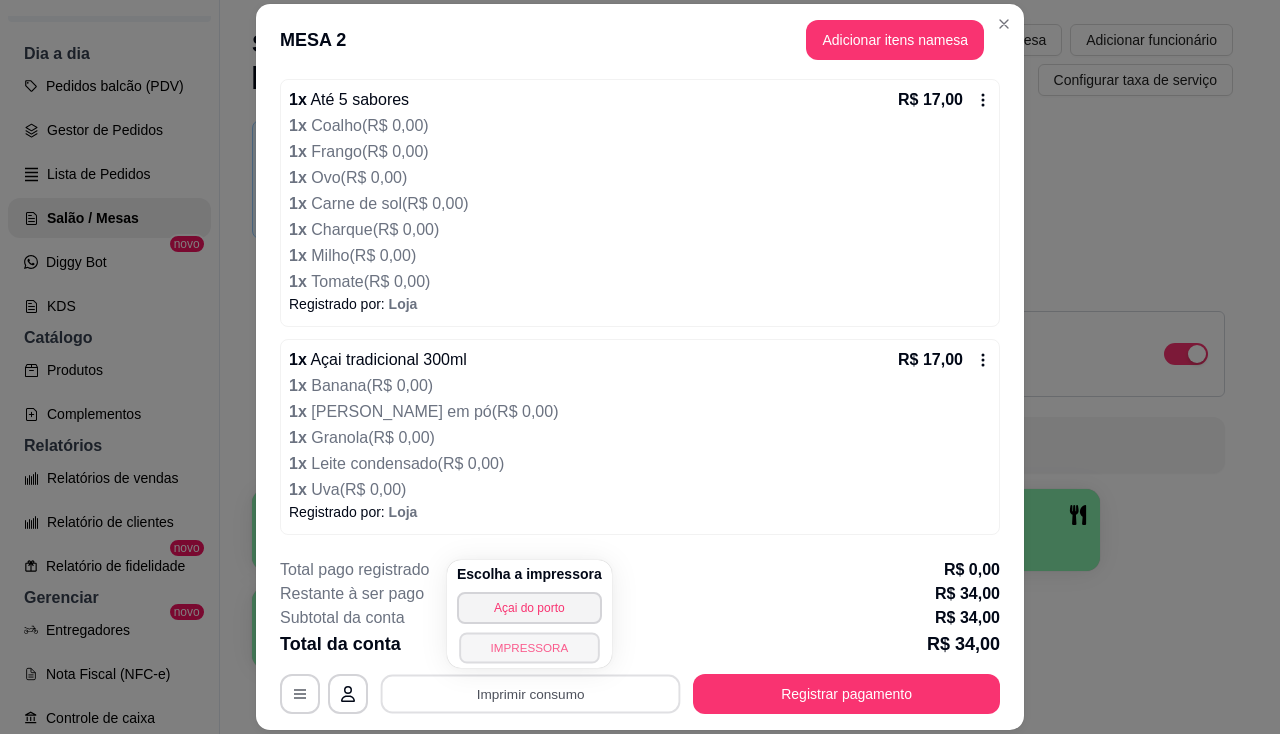 click on "IMPRESSORA" at bounding box center [529, 647] 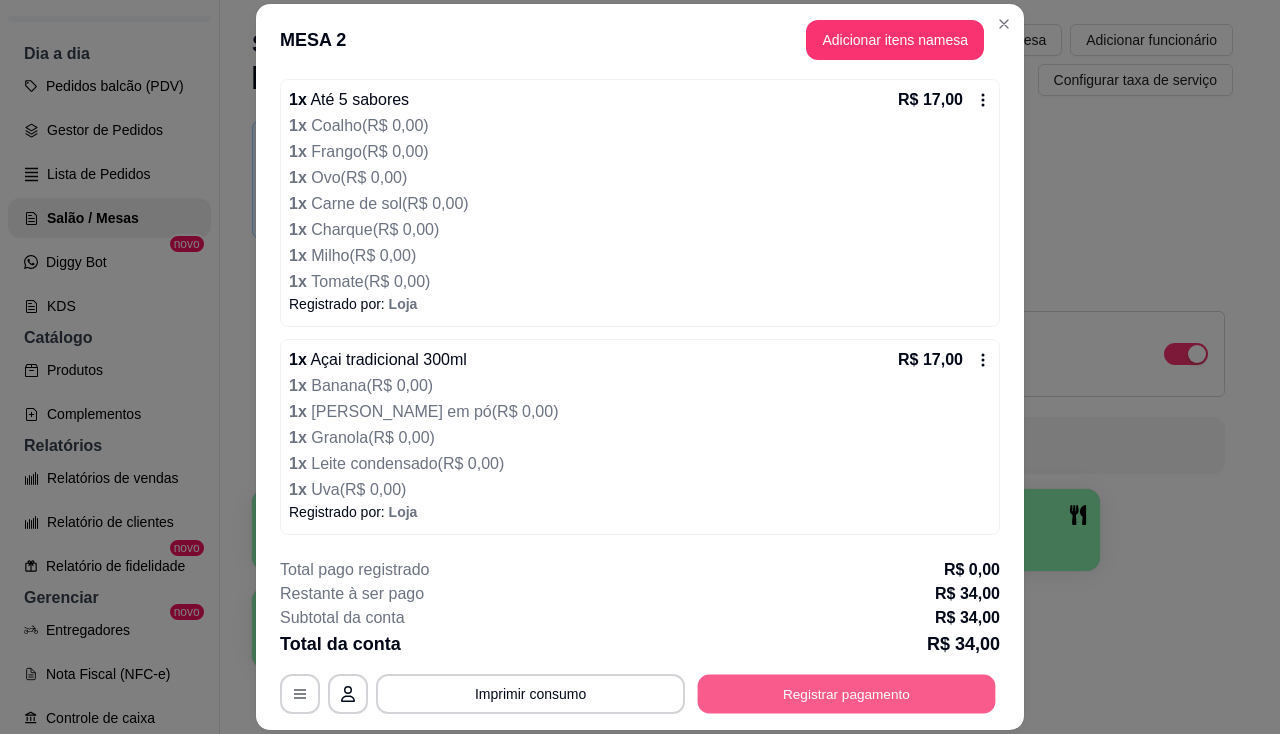 click on "Registrar pagamento" at bounding box center [847, 694] 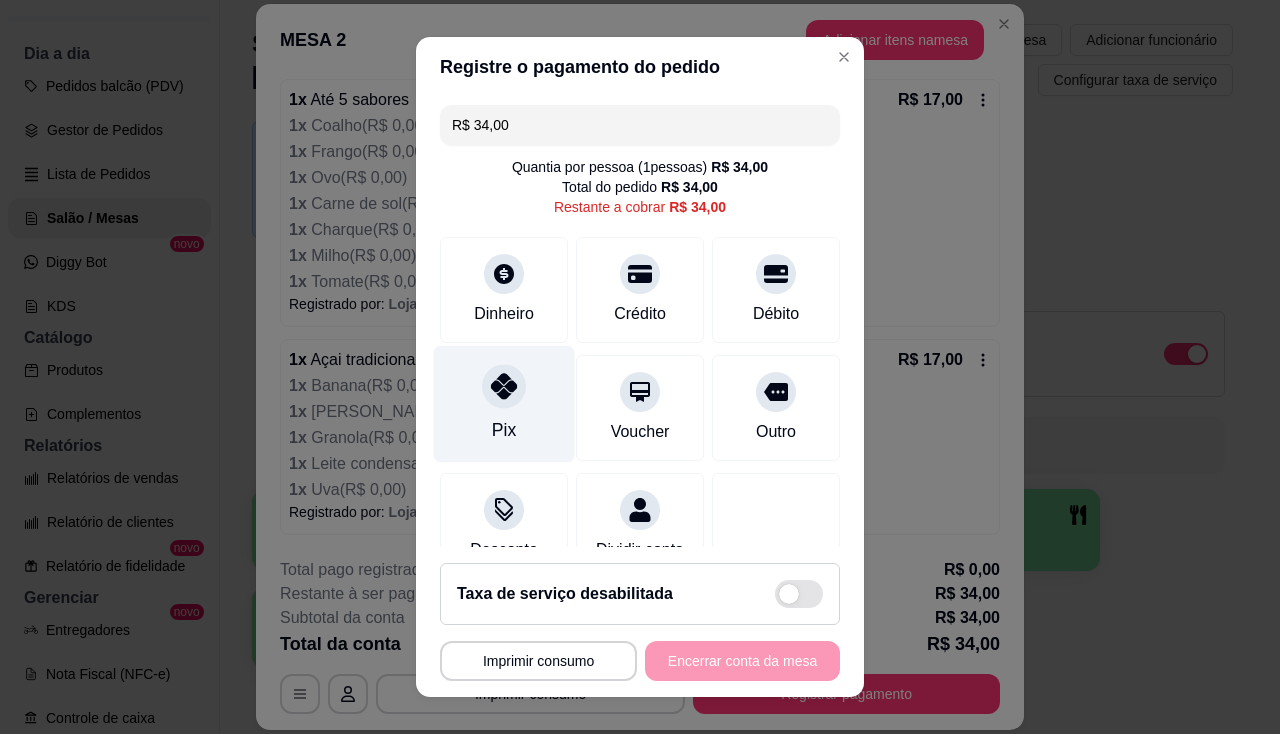 click on "Pix" at bounding box center [504, 430] 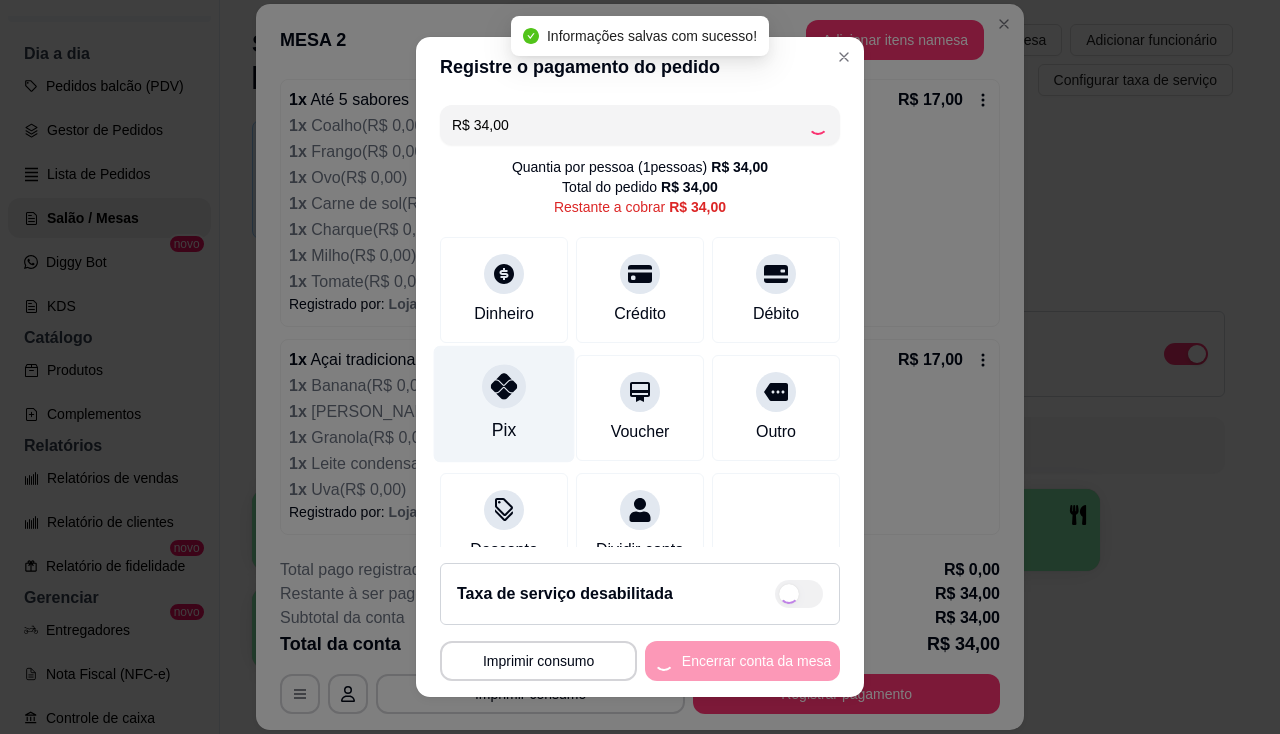 type on "R$ 0,00" 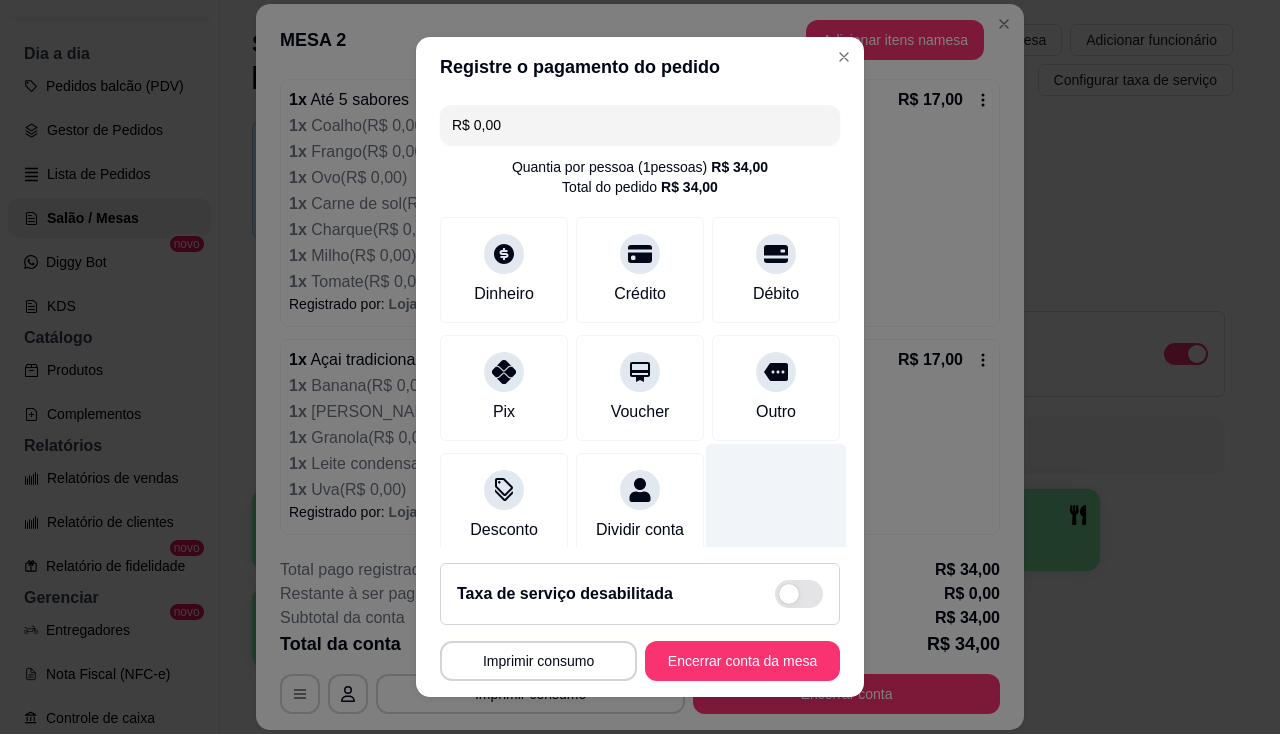 scroll, scrollTop: 147, scrollLeft: 0, axis: vertical 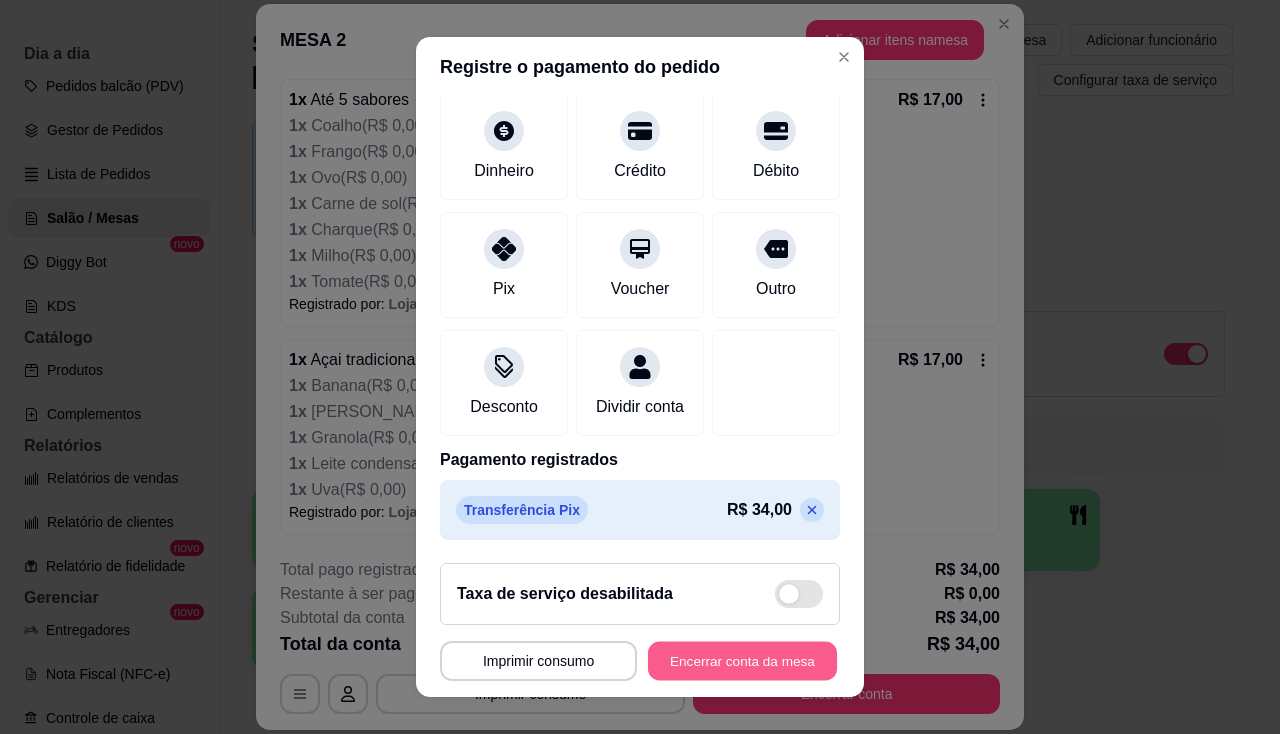 click on "Encerrar conta da mesa" at bounding box center [742, 661] 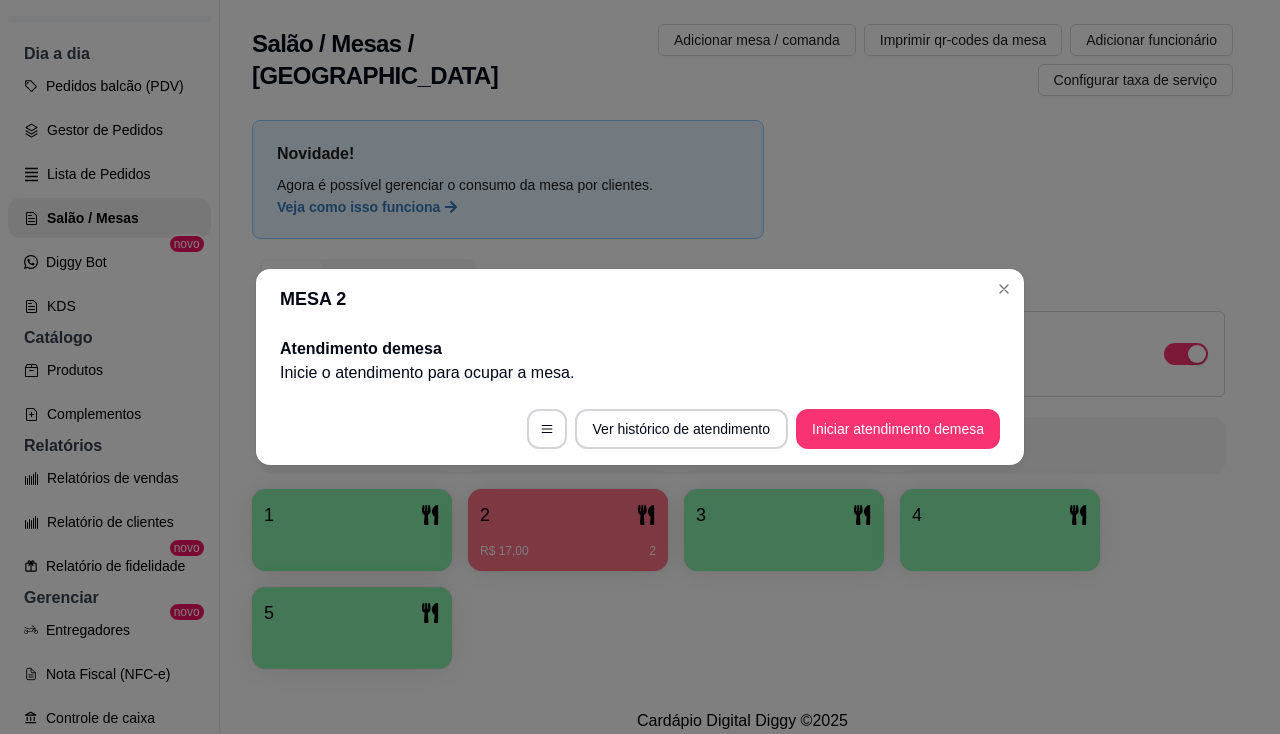 scroll, scrollTop: 0, scrollLeft: 0, axis: both 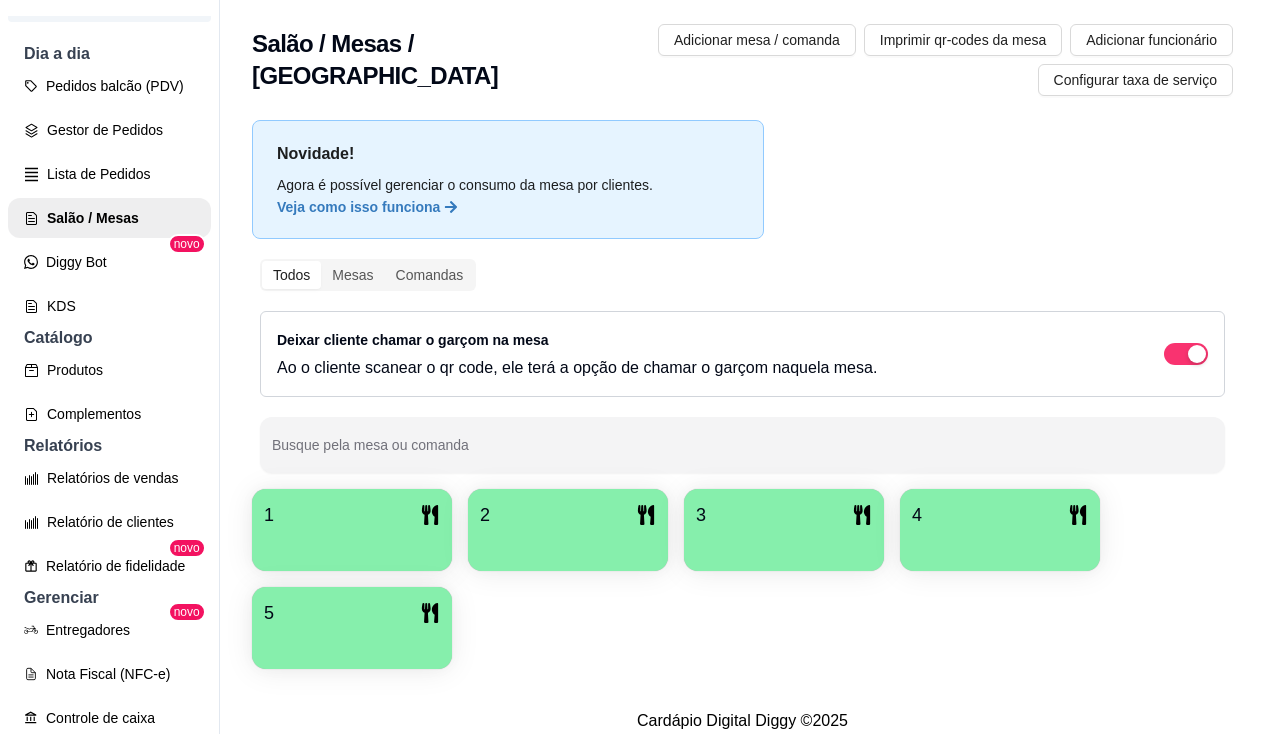 click at bounding box center [352, 544] 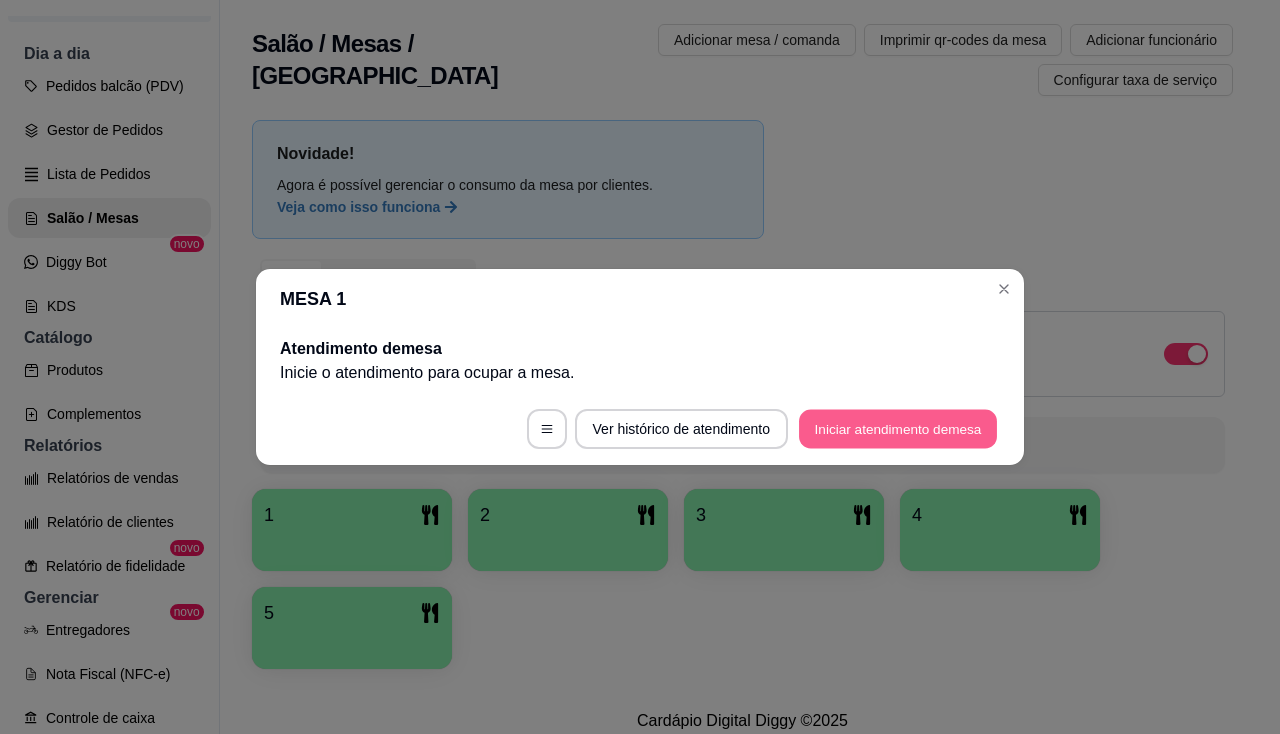click on "Iniciar atendimento de  mesa" at bounding box center (898, 429) 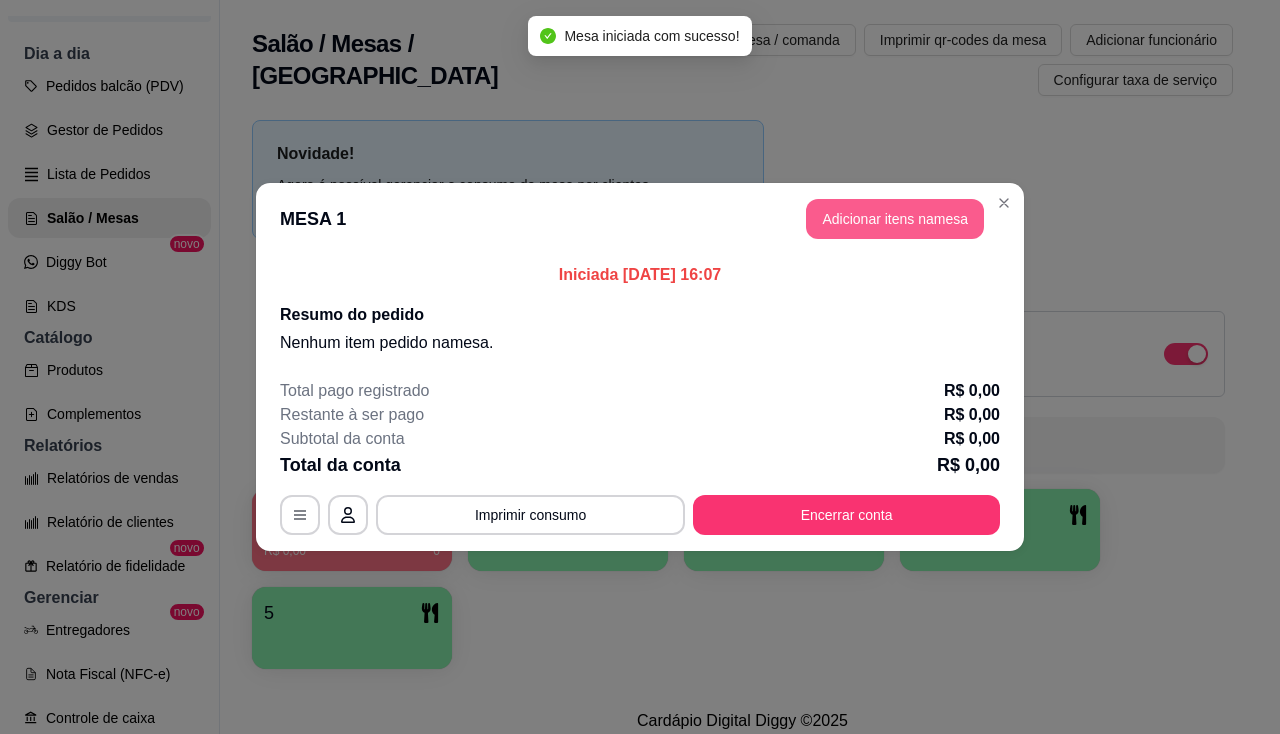 click on "Adicionar itens na  mesa" at bounding box center (895, 219) 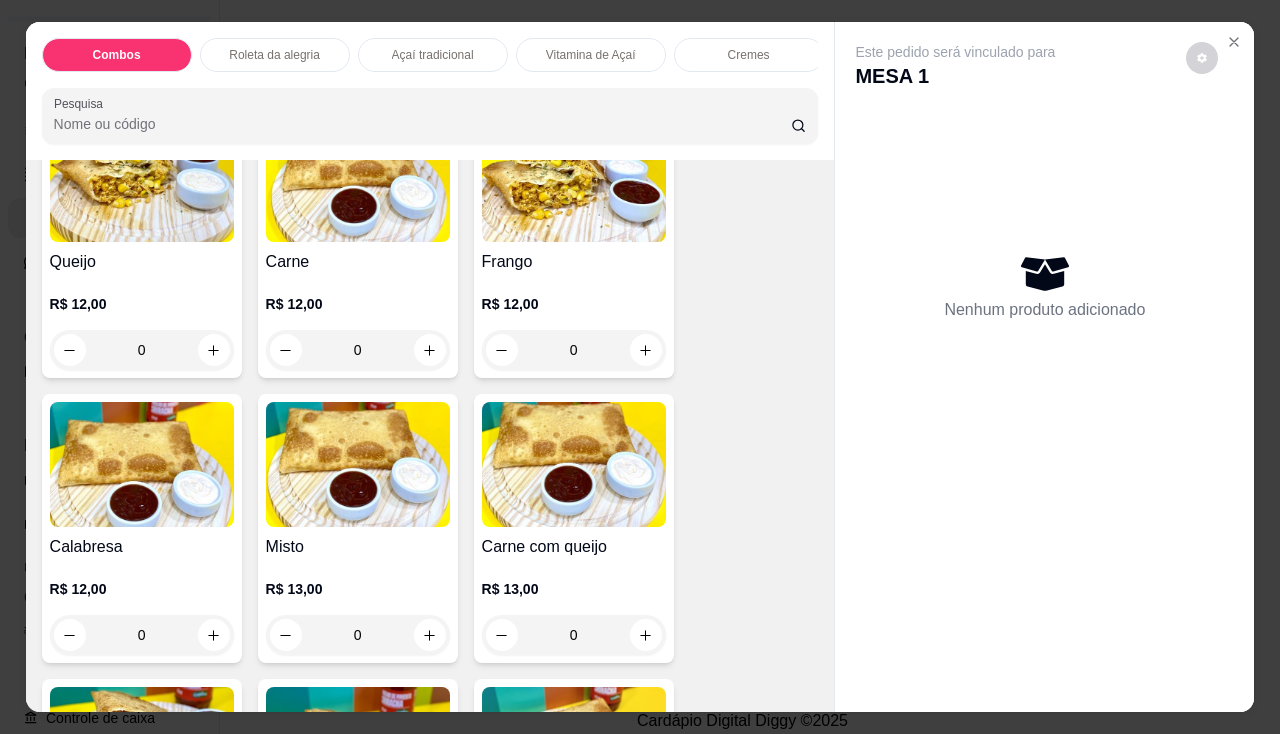 scroll, scrollTop: 2500, scrollLeft: 0, axis: vertical 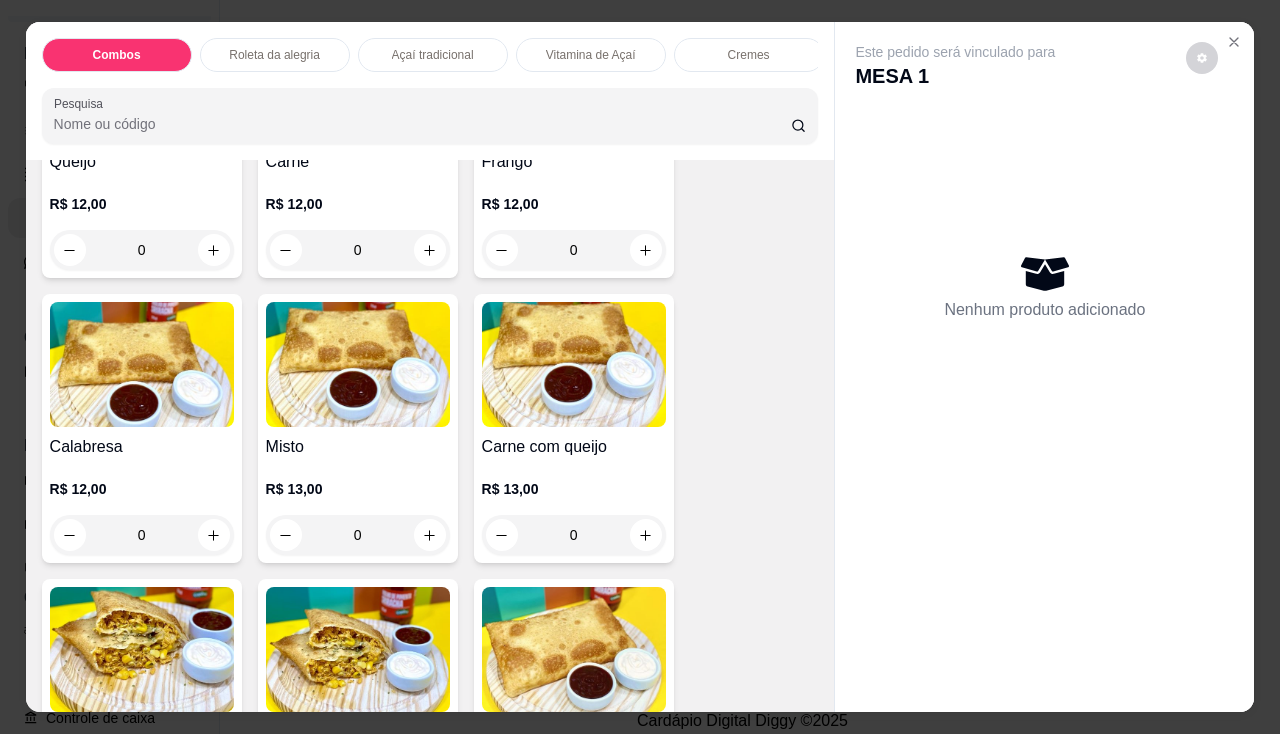 click at bounding box center (358, 364) 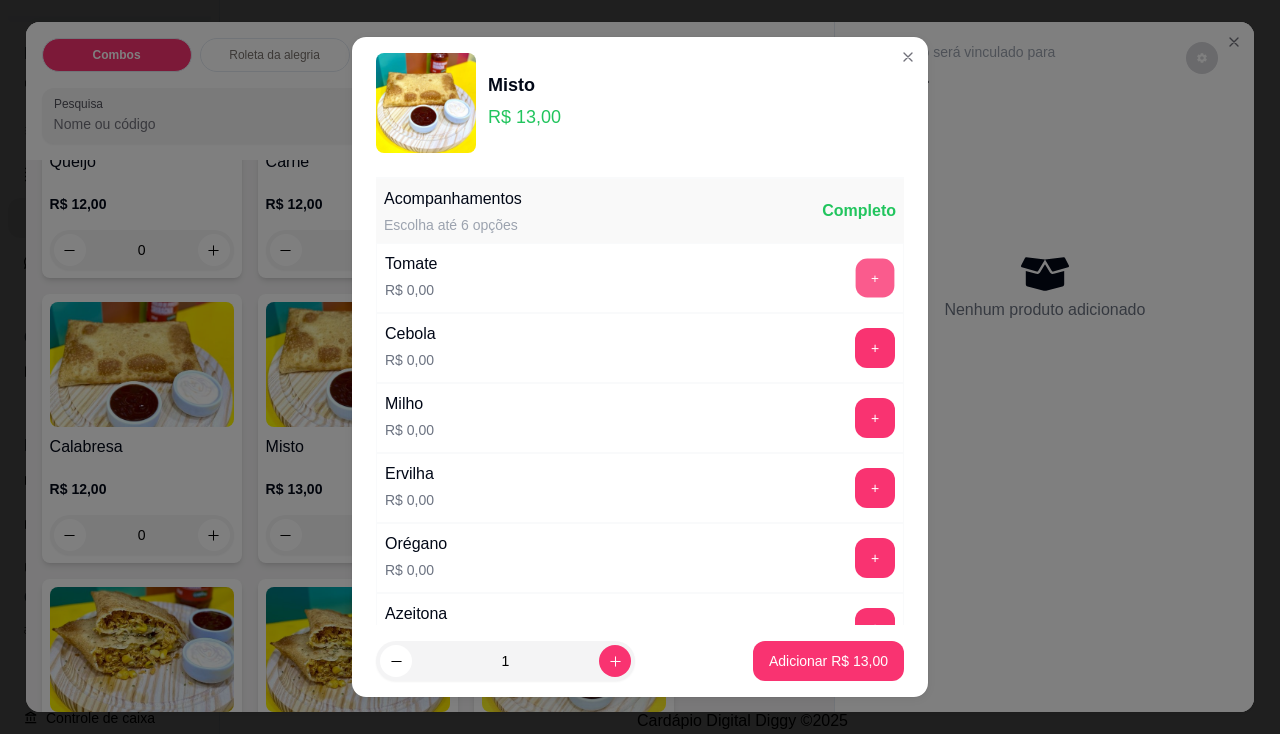 click on "+" at bounding box center [875, 277] 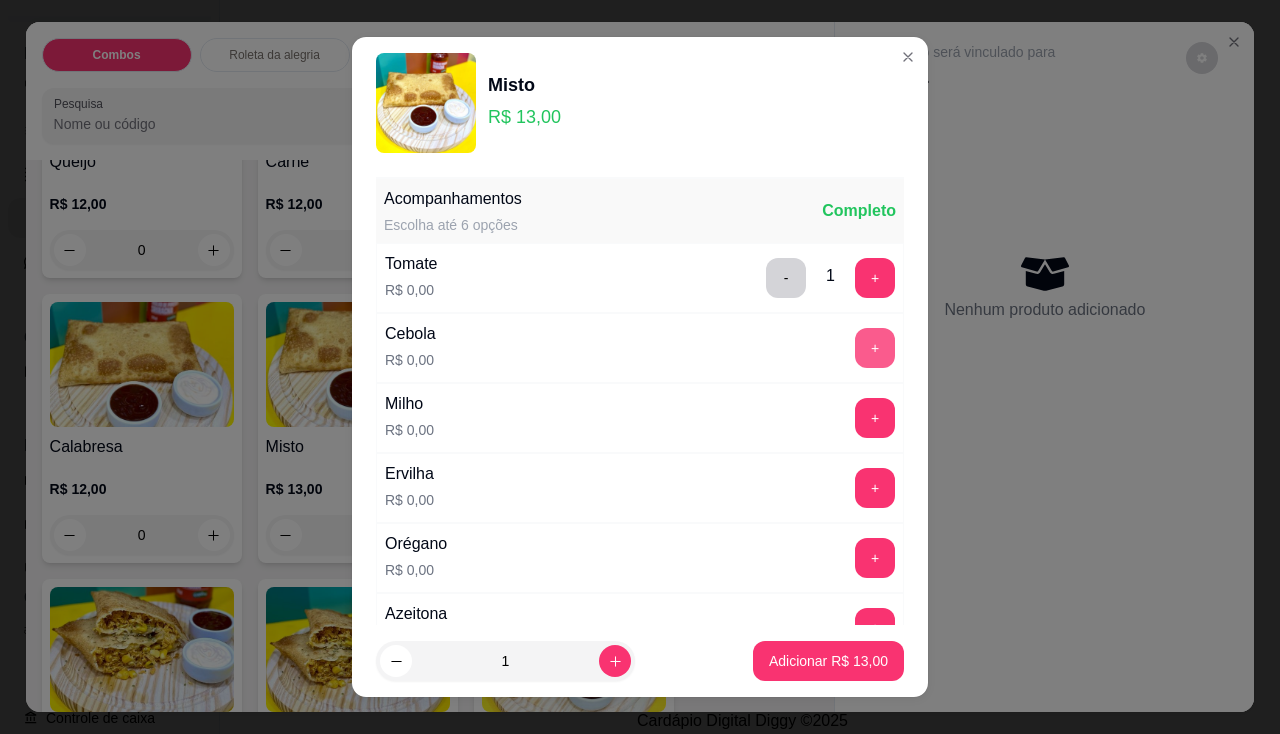 click on "+" at bounding box center [875, 348] 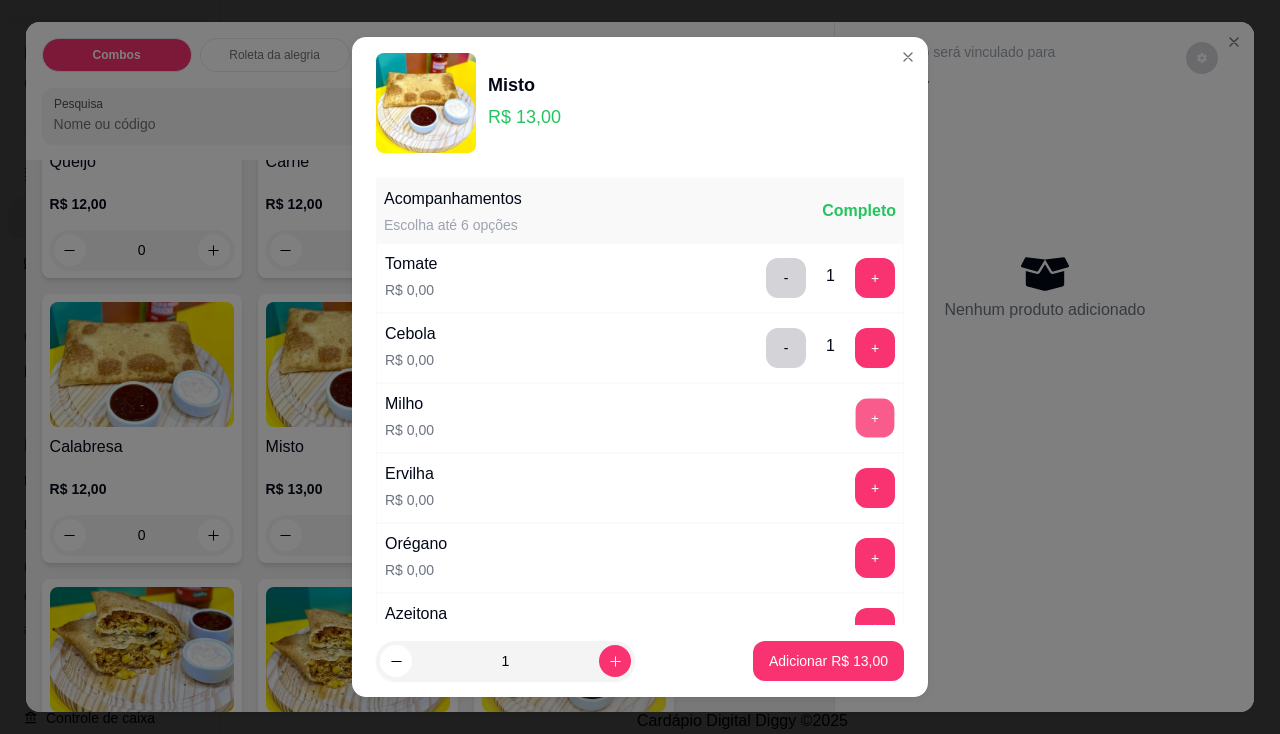 click on "+" at bounding box center [875, 417] 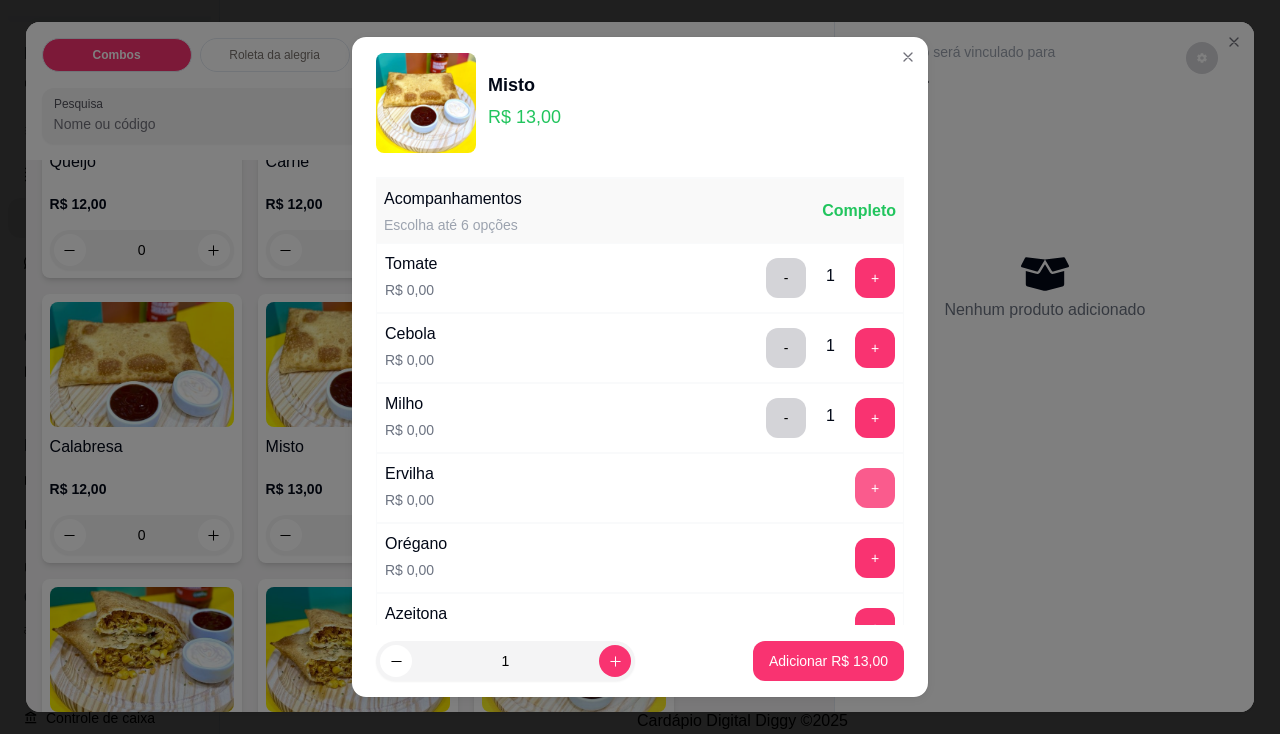 click on "+" at bounding box center (875, 488) 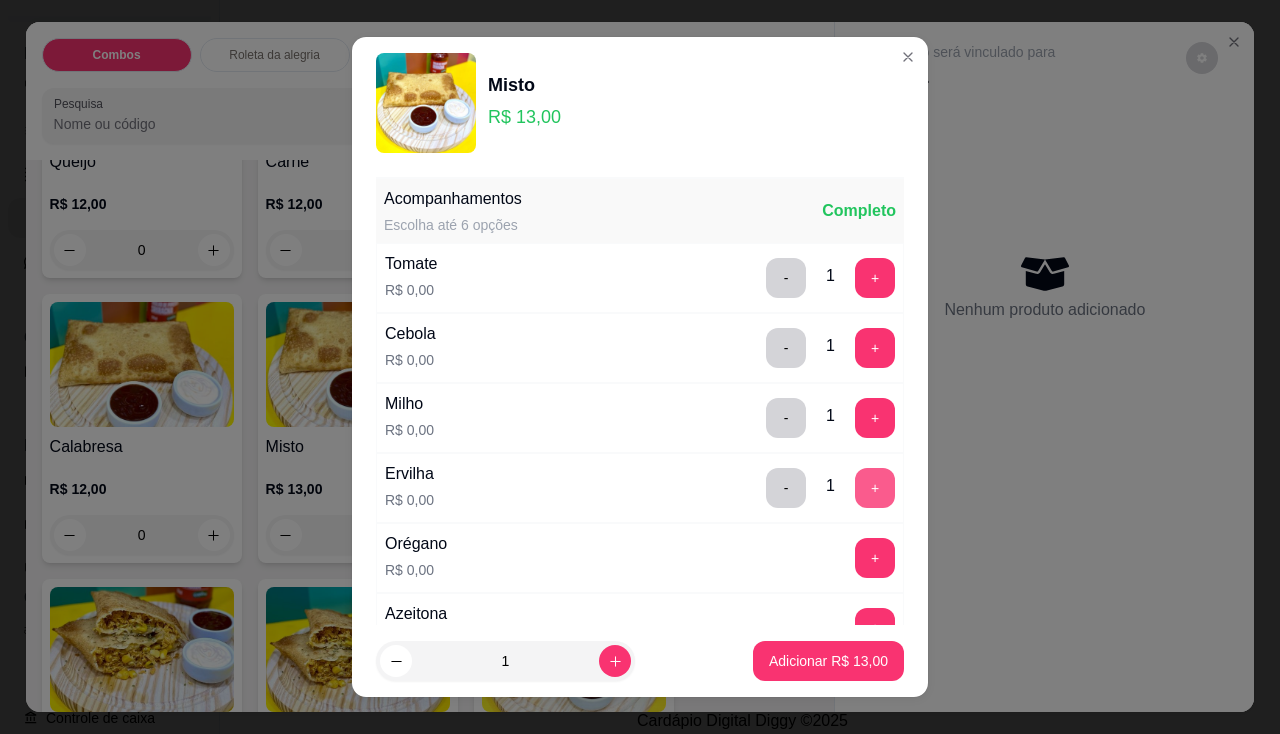 scroll, scrollTop: 200, scrollLeft: 0, axis: vertical 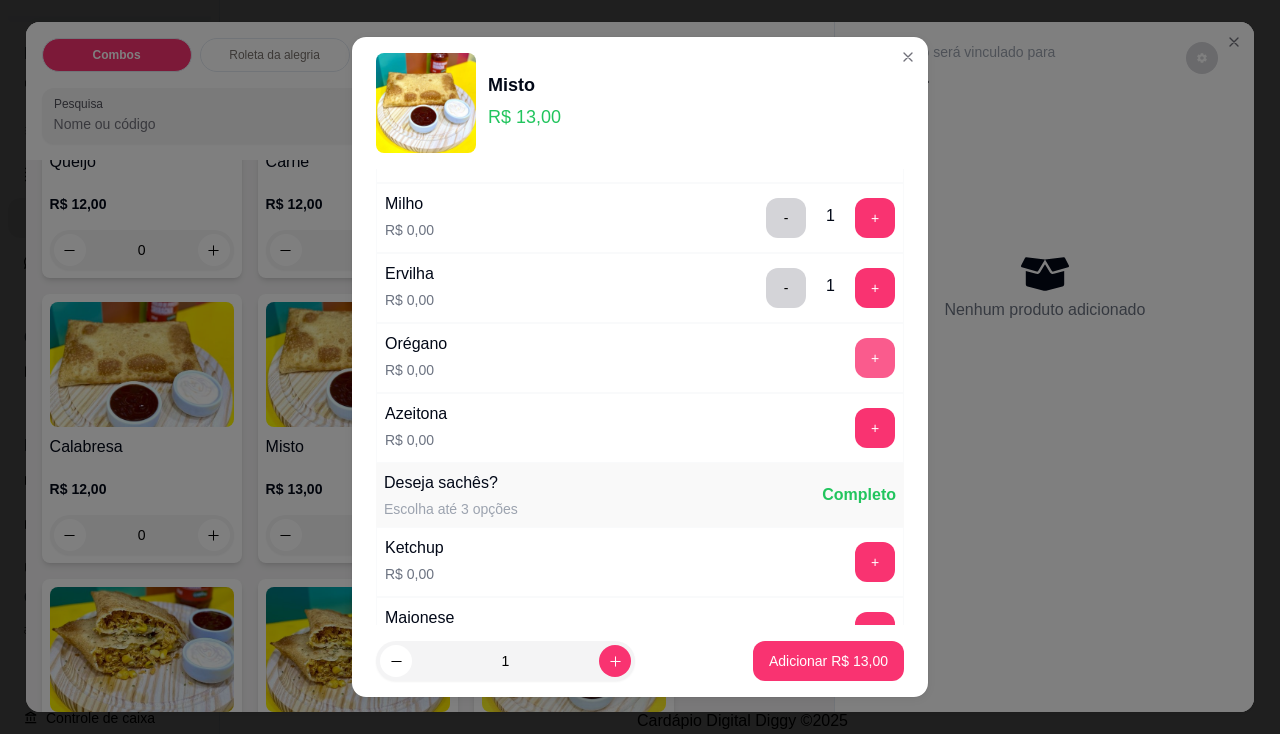 click on "+" at bounding box center [875, 358] 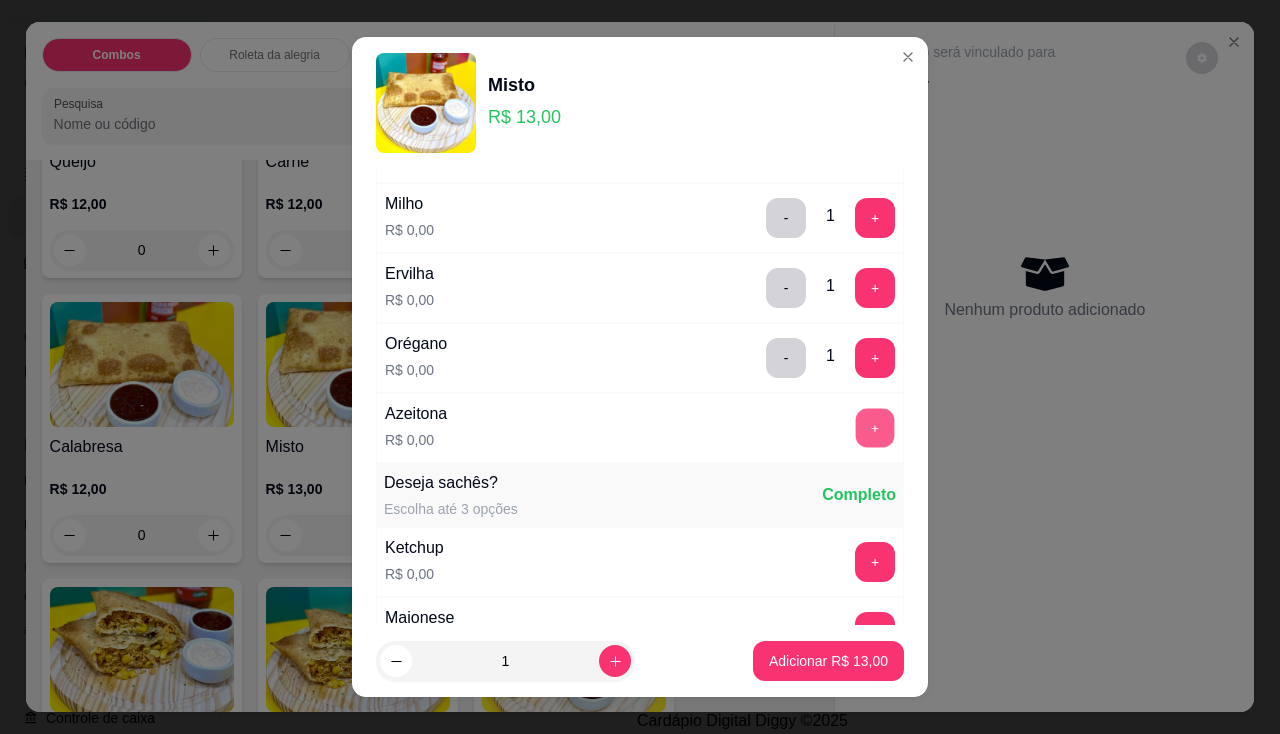 click on "+" at bounding box center (875, 427) 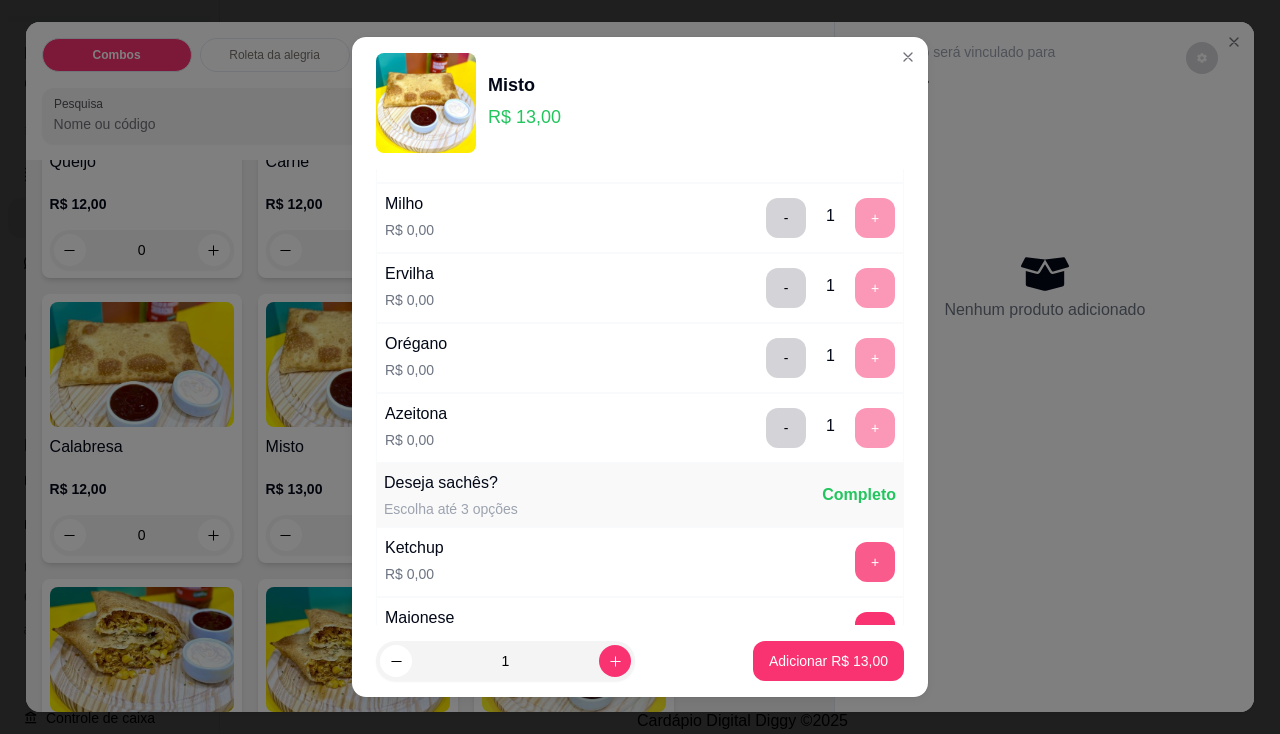 scroll, scrollTop: 400, scrollLeft: 0, axis: vertical 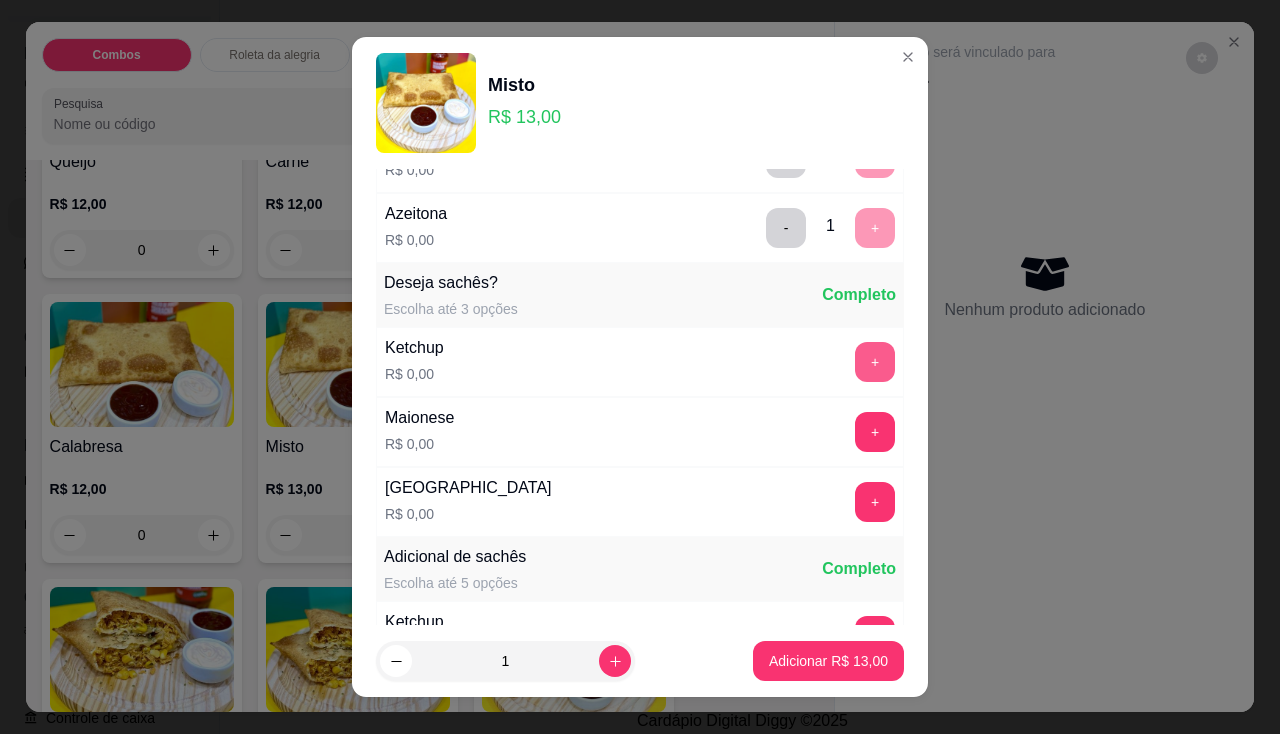 click on "+" at bounding box center [875, 362] 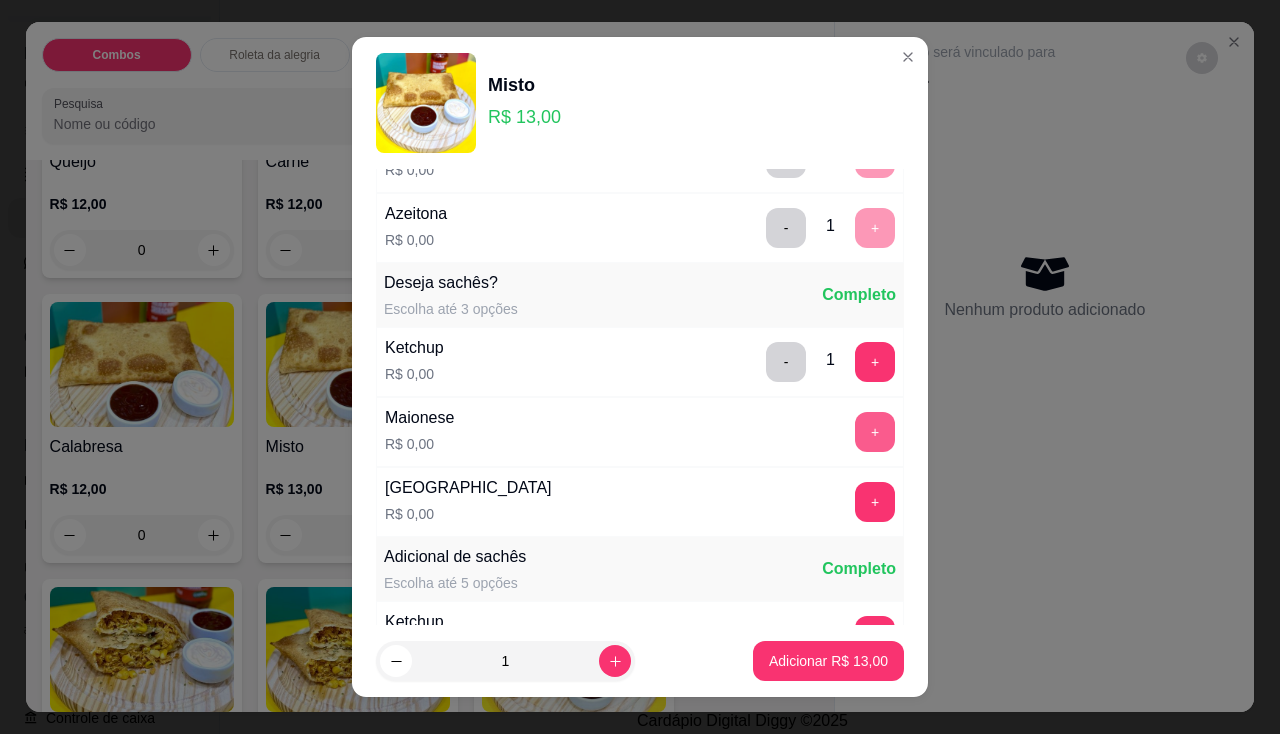 click on "+" at bounding box center [875, 432] 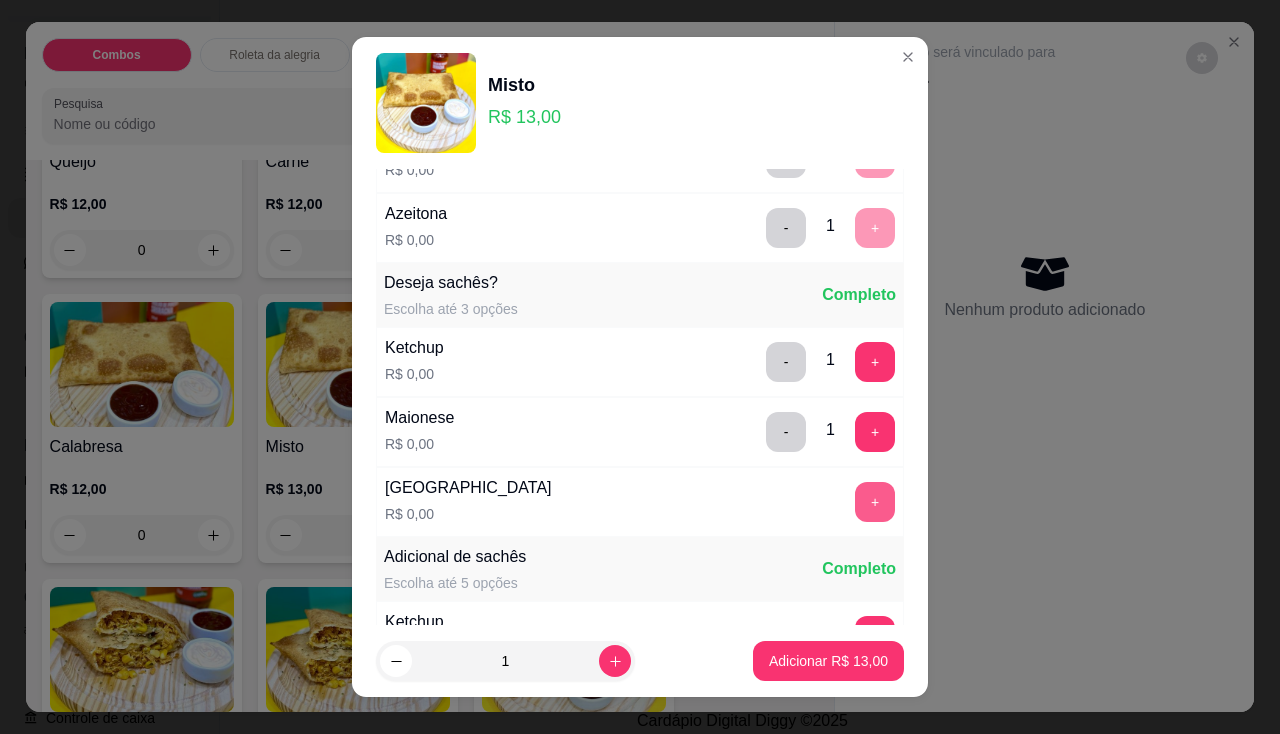 click on "+" at bounding box center [875, 502] 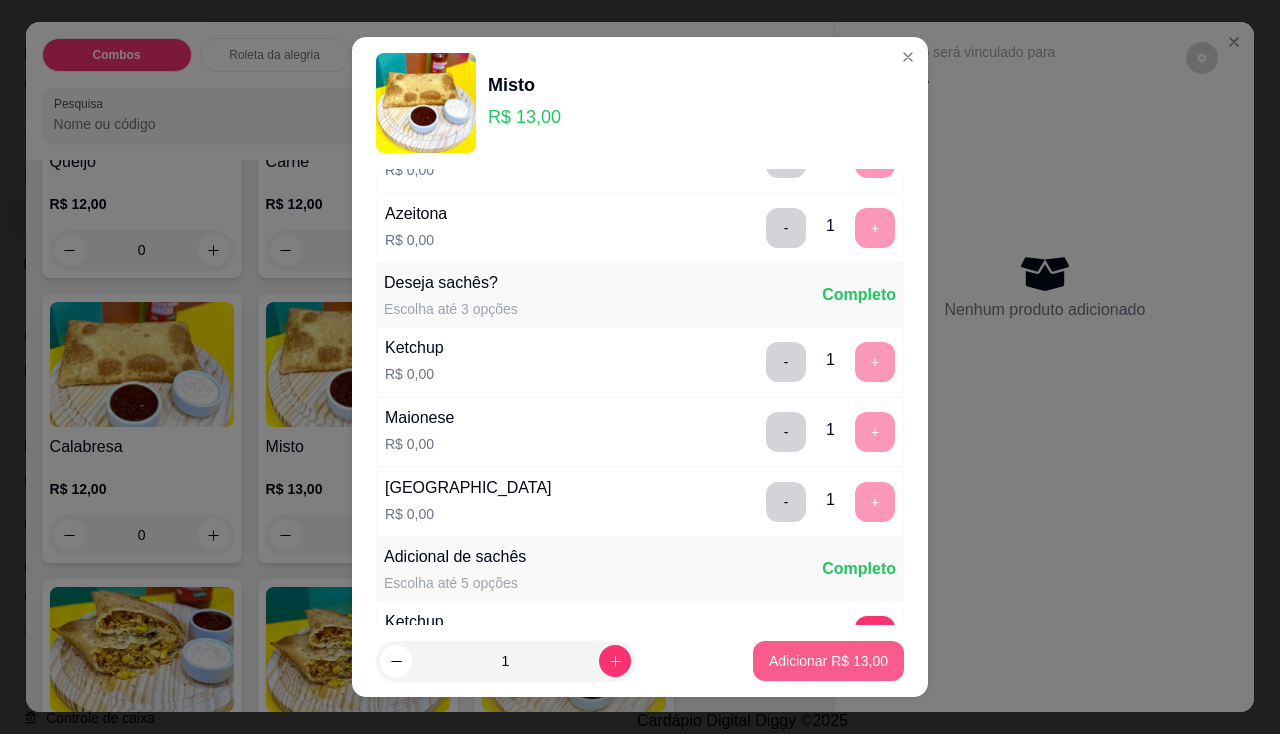 click on "Adicionar   R$ 13,00" at bounding box center (828, 661) 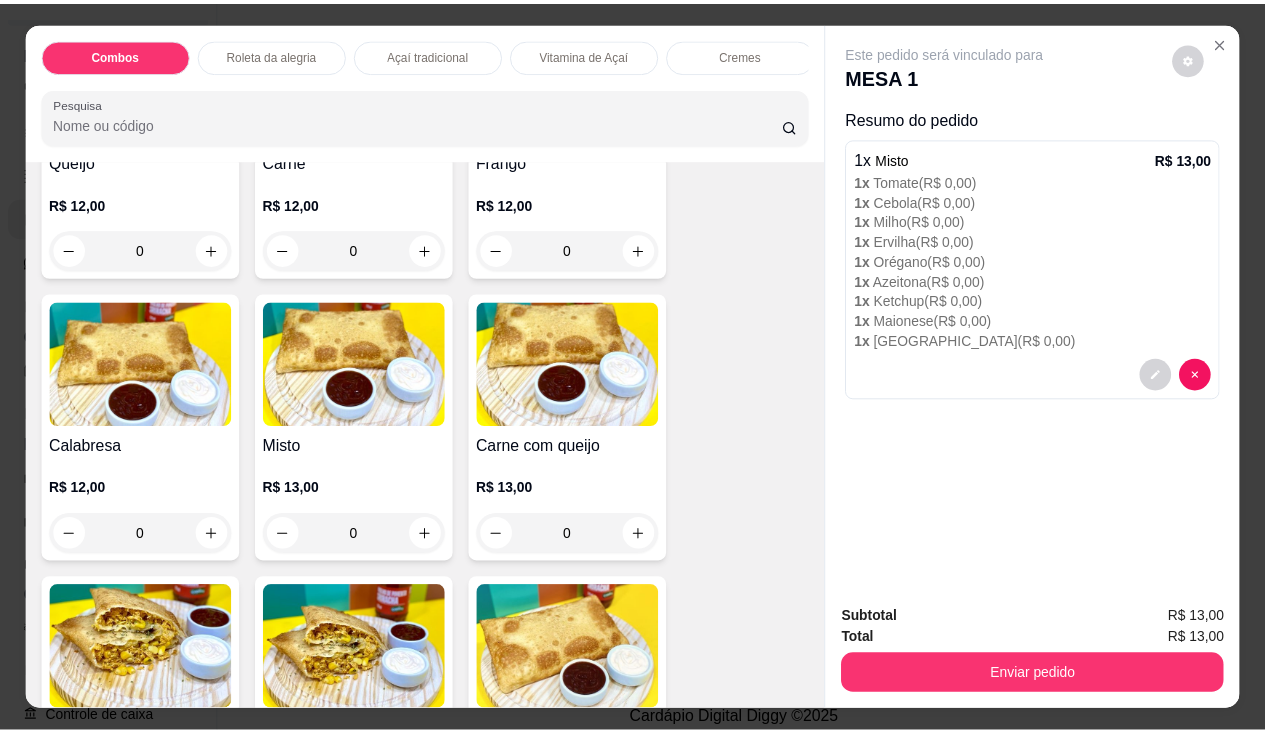 scroll, scrollTop: 2700, scrollLeft: 0, axis: vertical 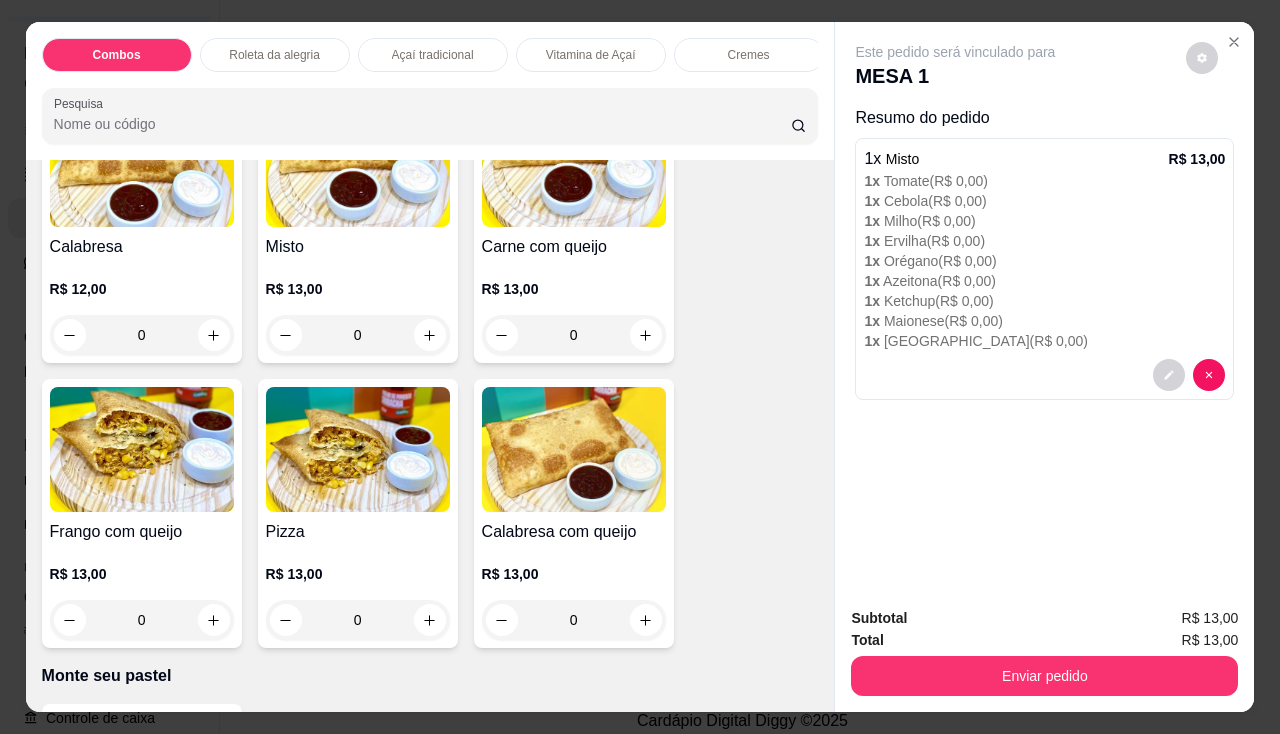 click at bounding box center [358, 449] 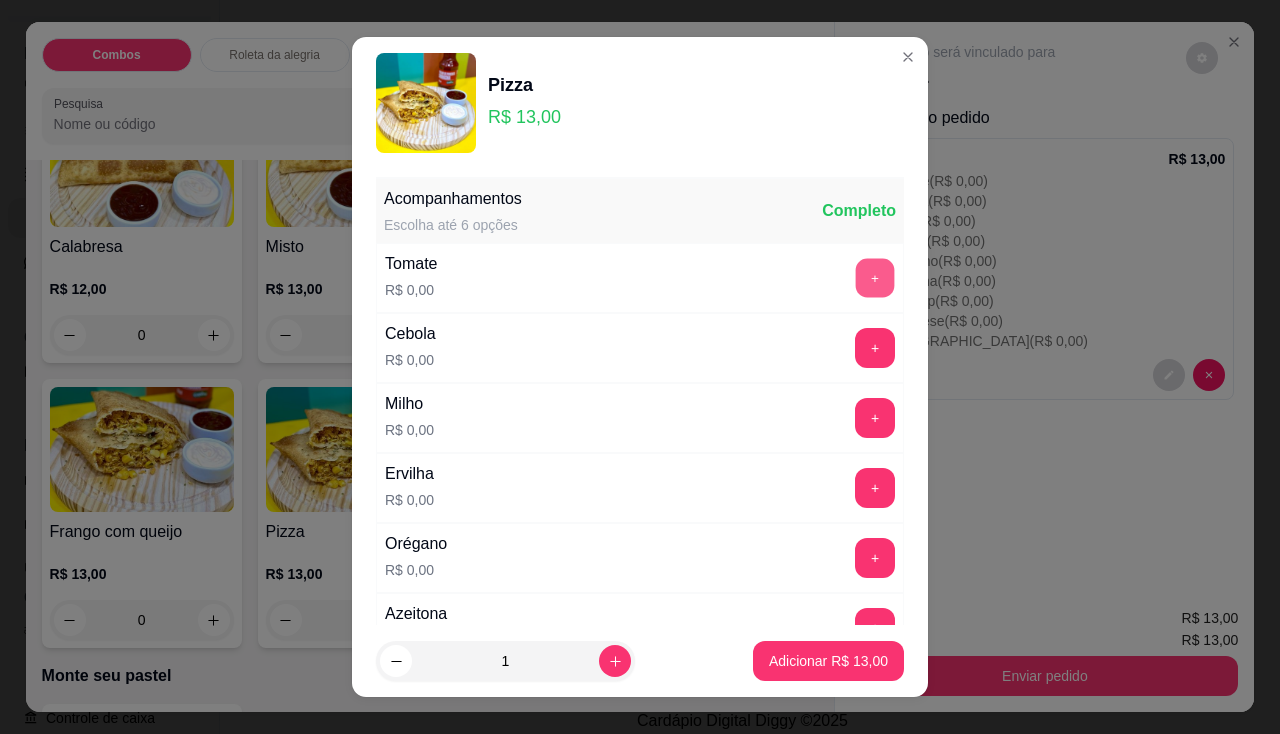 click on "+" at bounding box center (875, 277) 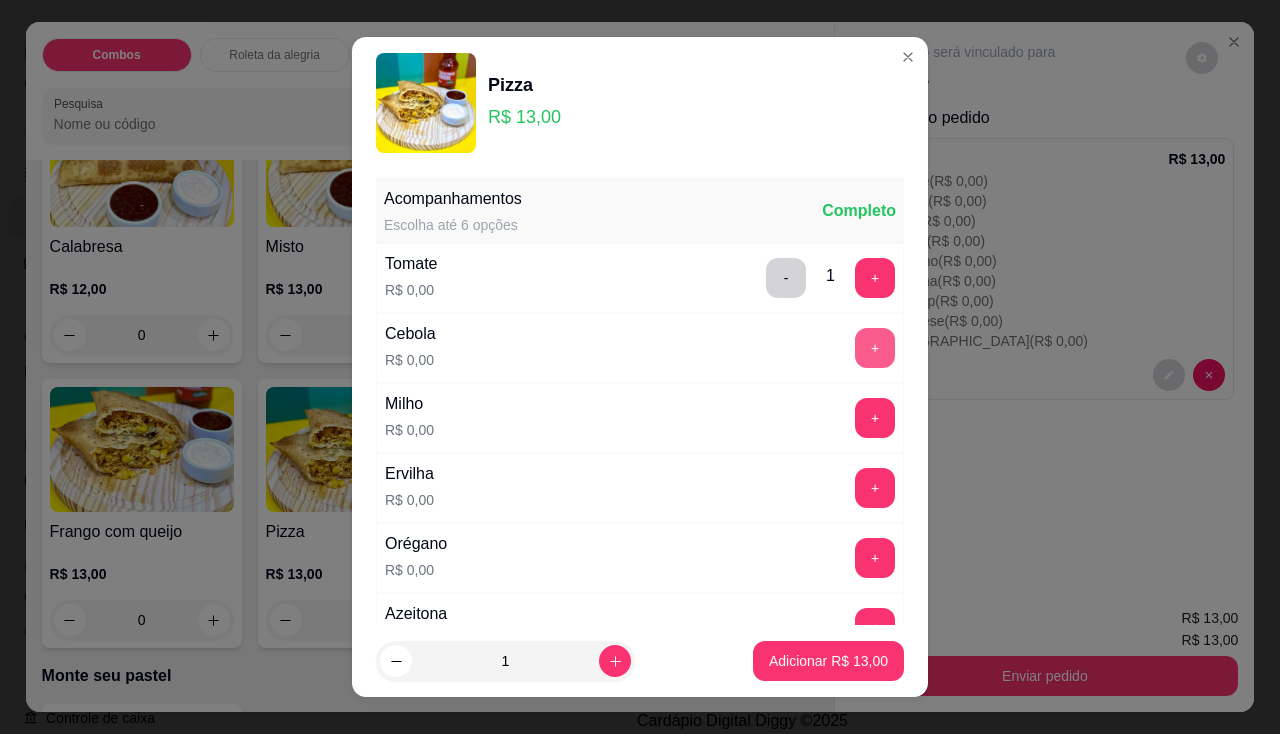 click on "+" at bounding box center [875, 348] 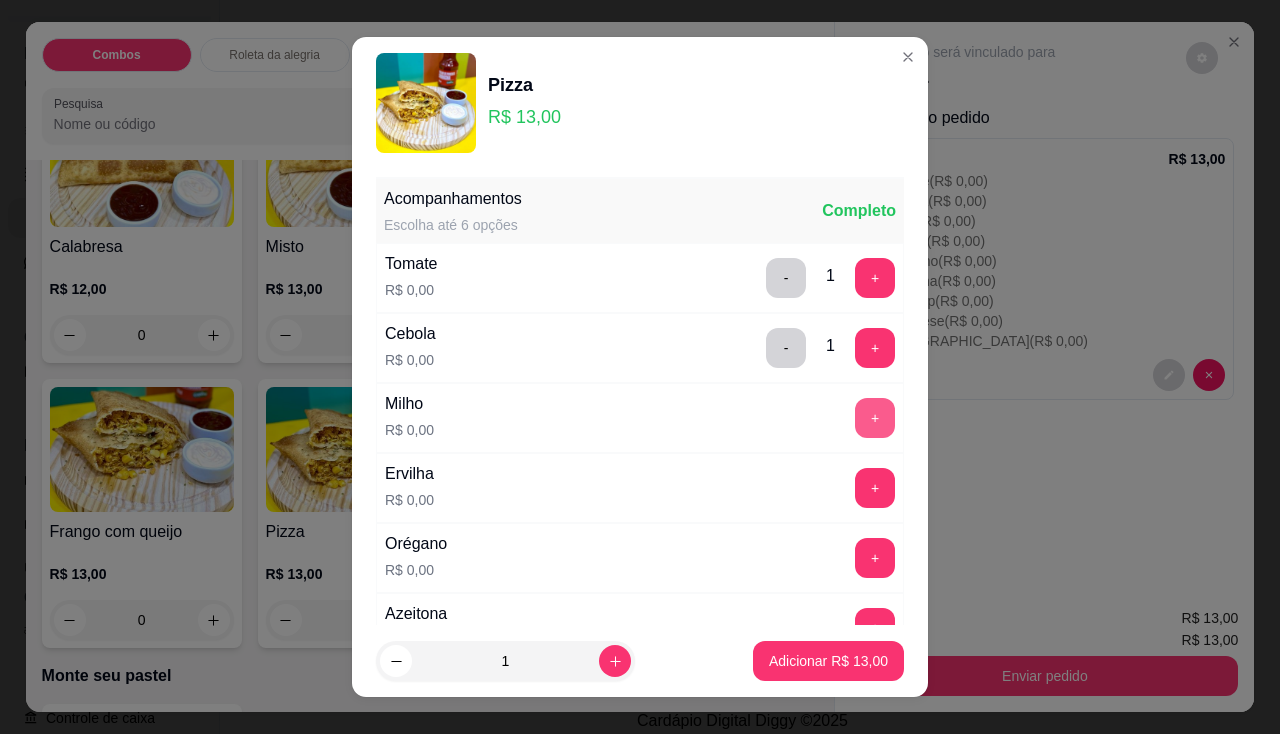 click on "+" at bounding box center (875, 418) 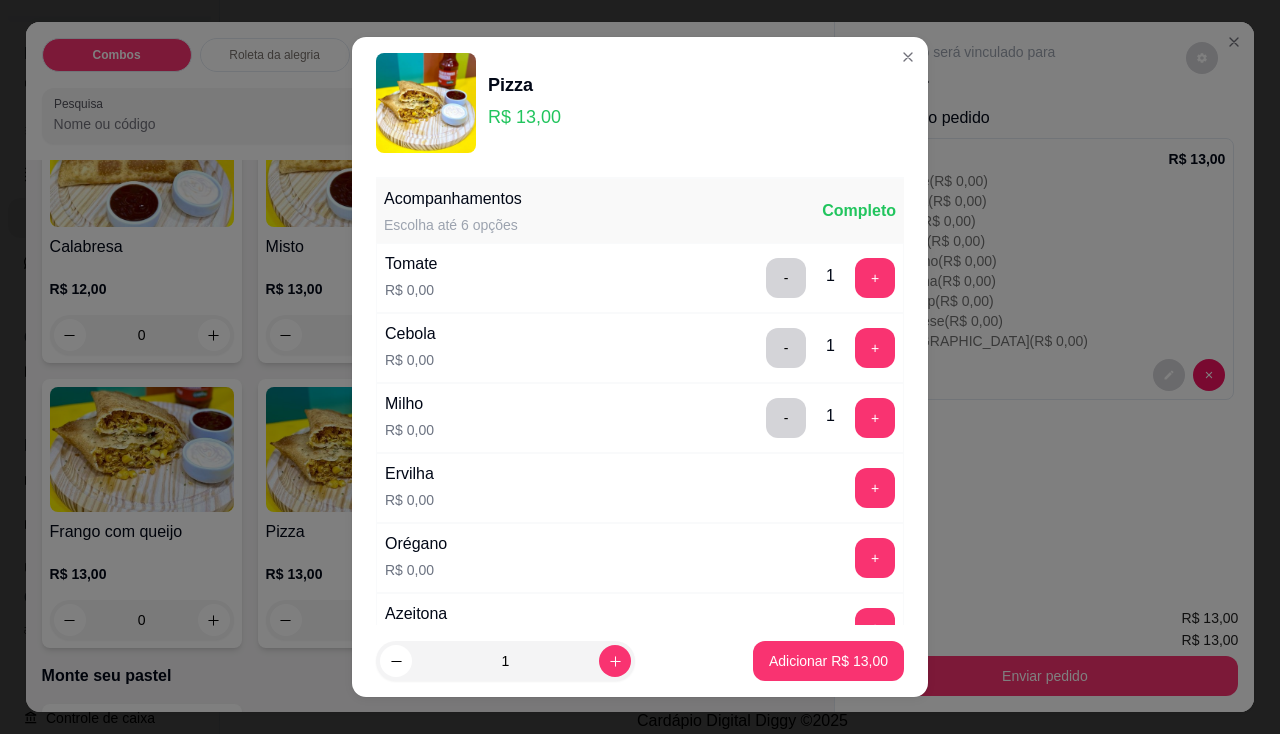drag, startPoint x: 751, startPoint y: 378, endPoint x: 758, endPoint y: 355, distance: 24.04163 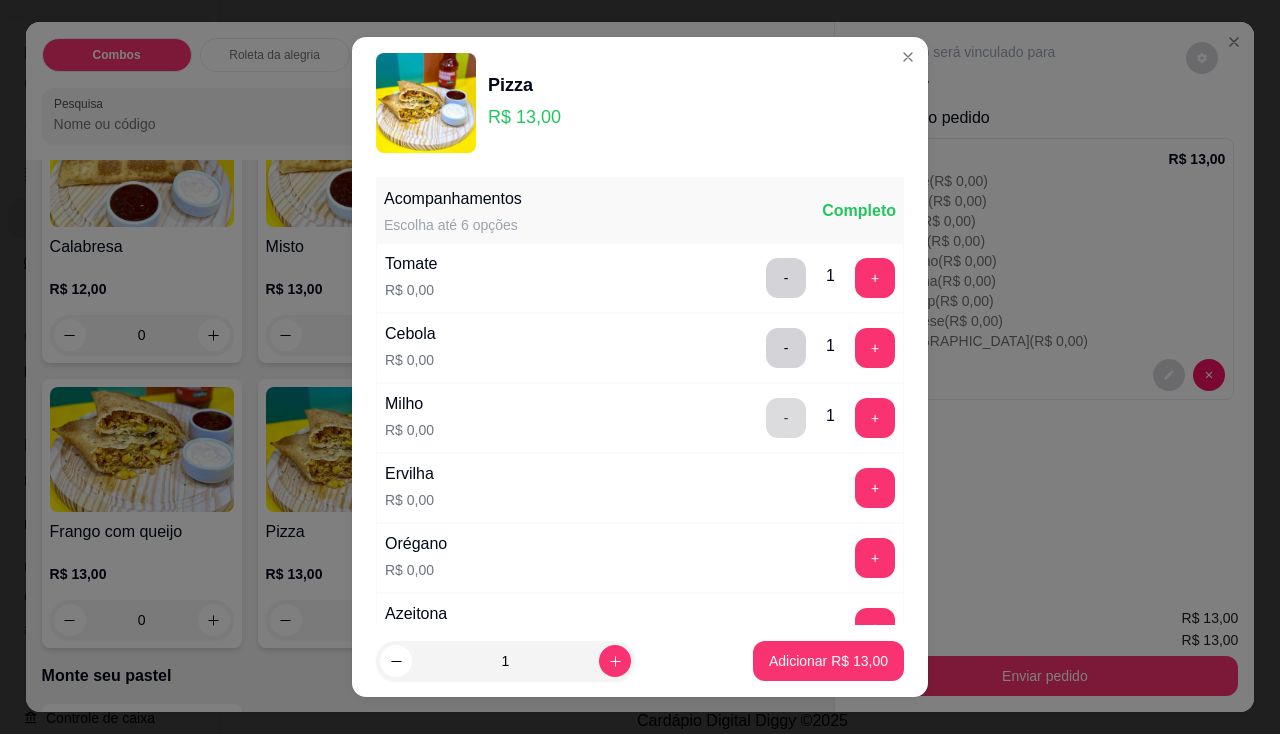 click on "-" at bounding box center (786, 418) 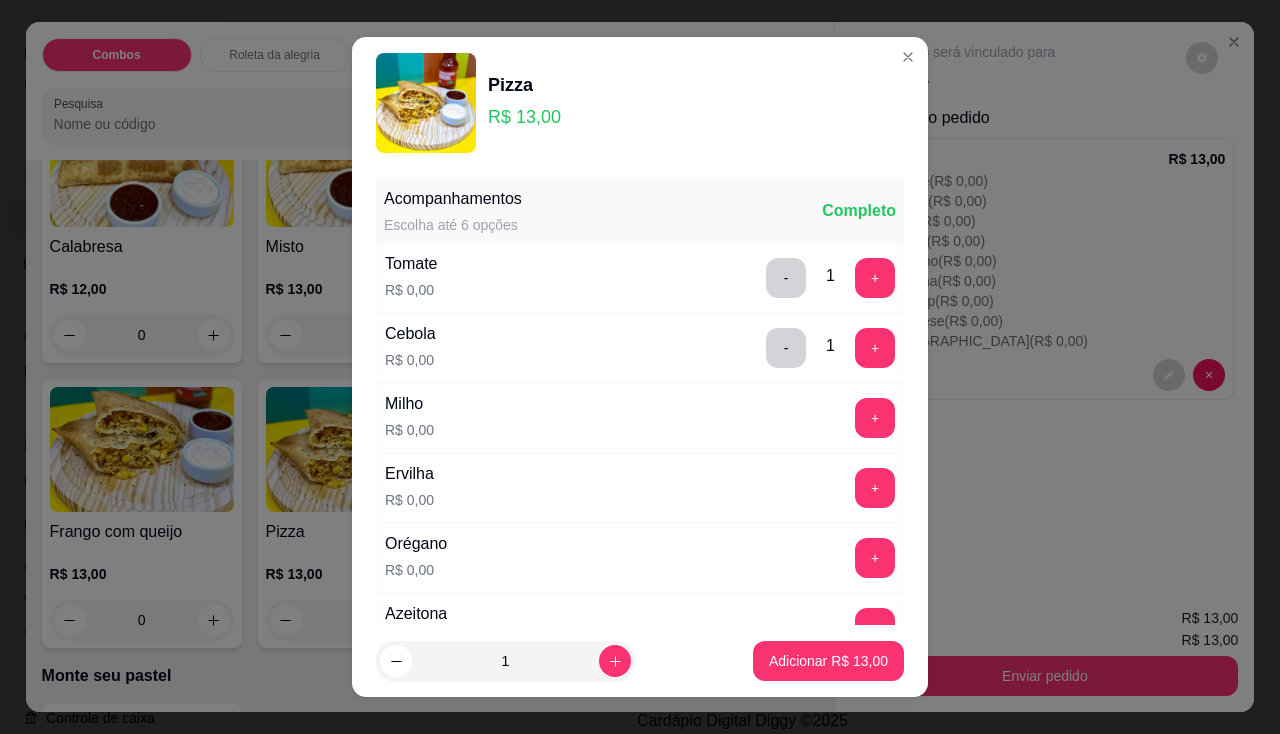 click on "- 1 +" at bounding box center (830, 348) 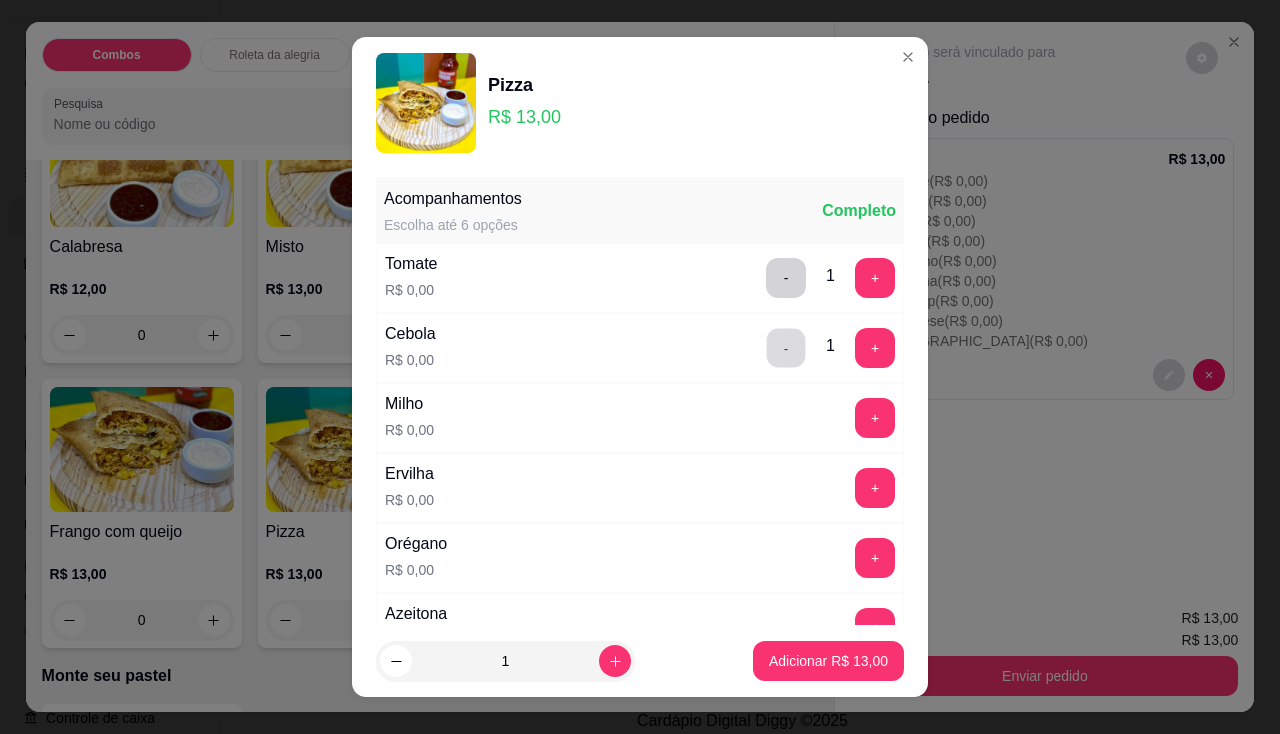 click on "-" at bounding box center [786, 347] 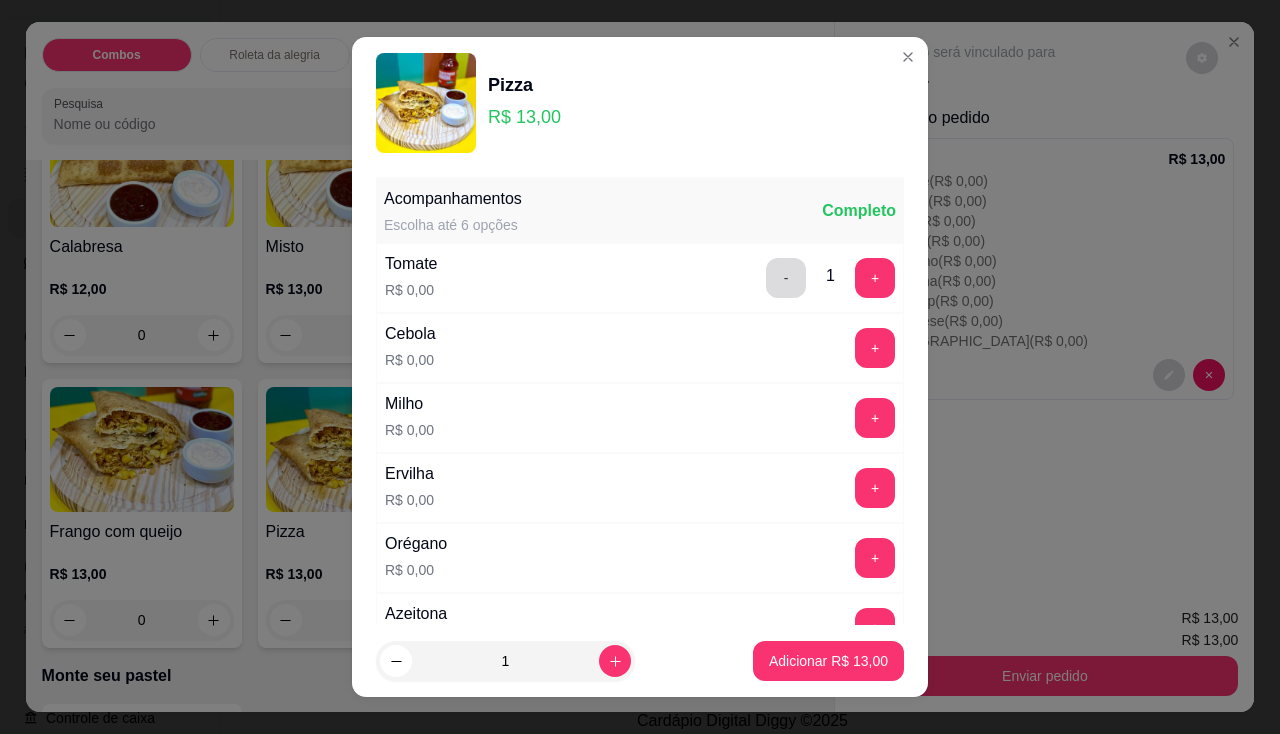 click on "-" at bounding box center (786, 278) 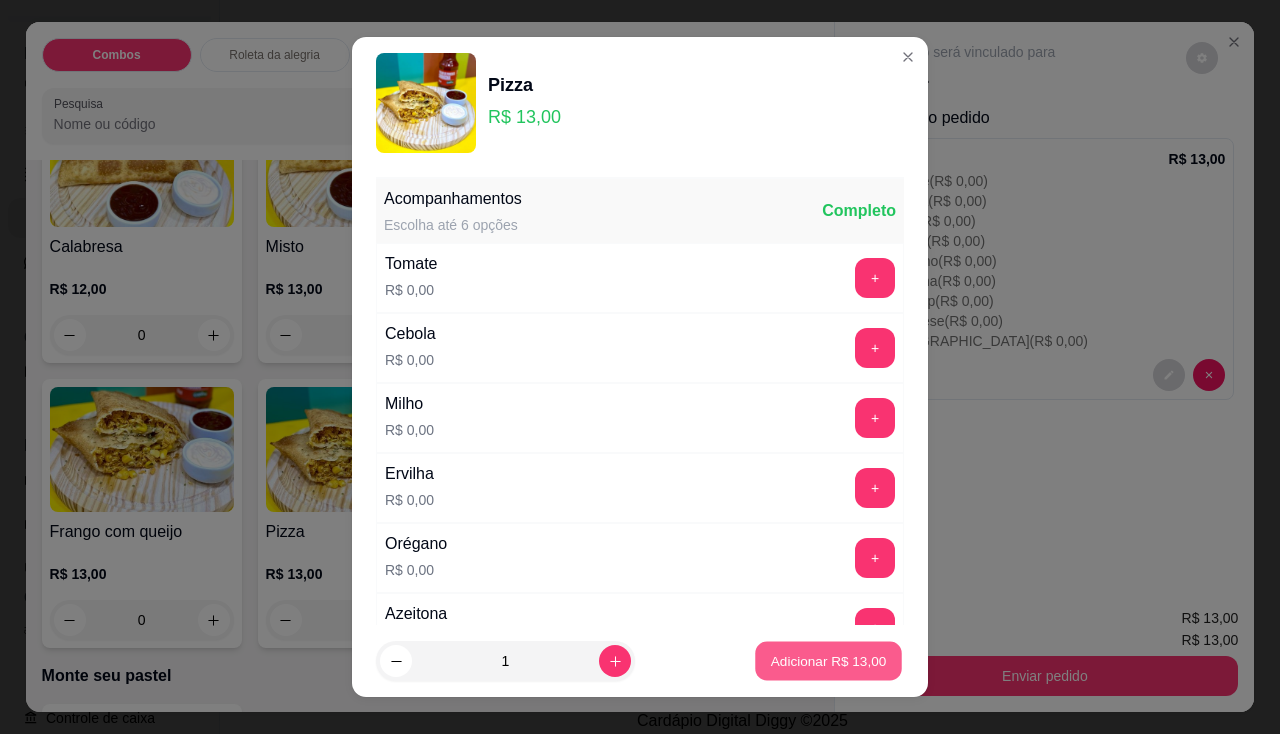 click on "Adicionar   R$ 13,00" at bounding box center (829, 661) 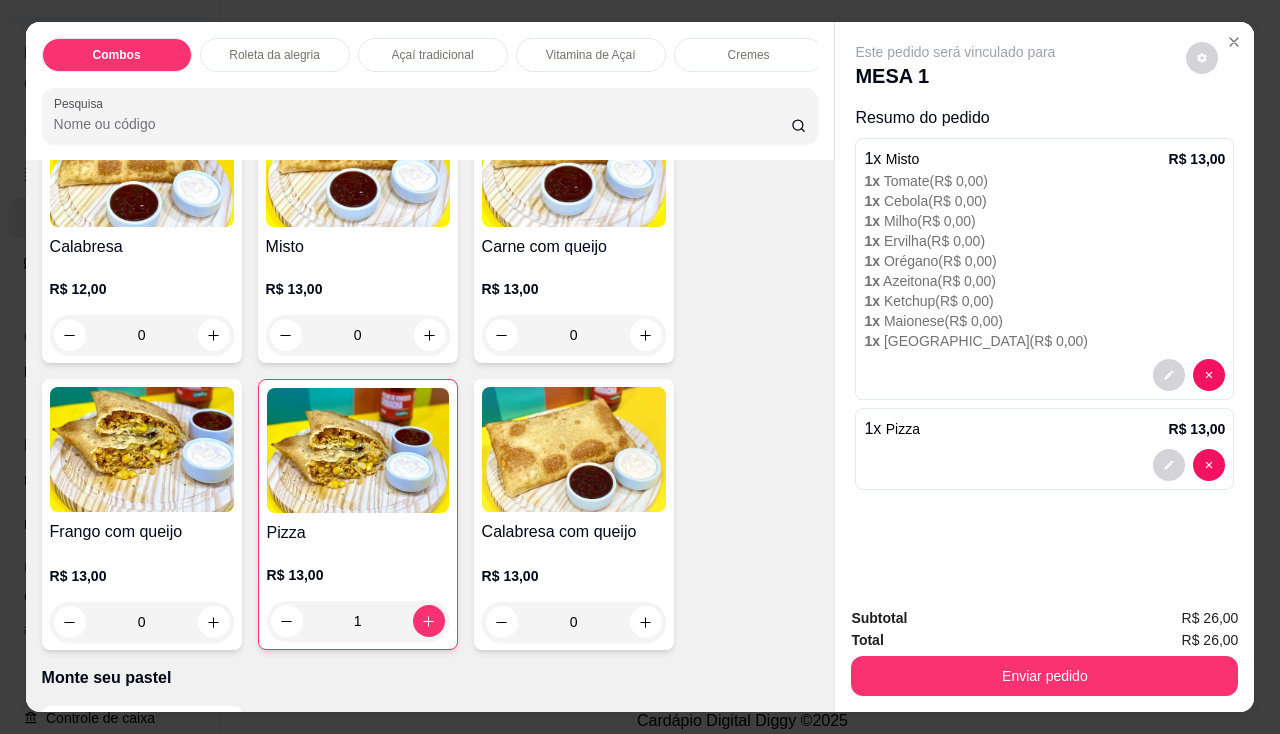click on "Subtotal R$ 26,00 Total R$ 26,00 Enviar pedido" at bounding box center [1044, 651] 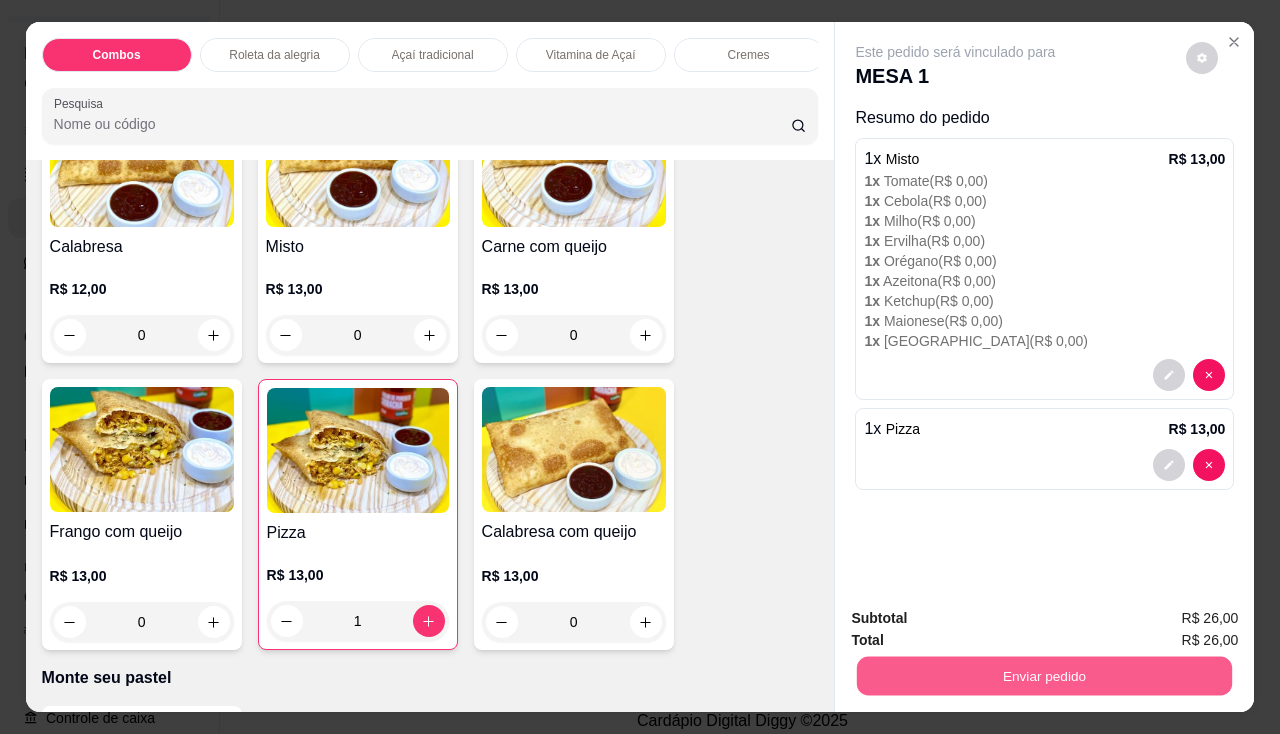 click on "Enviar pedido" at bounding box center [1044, 676] 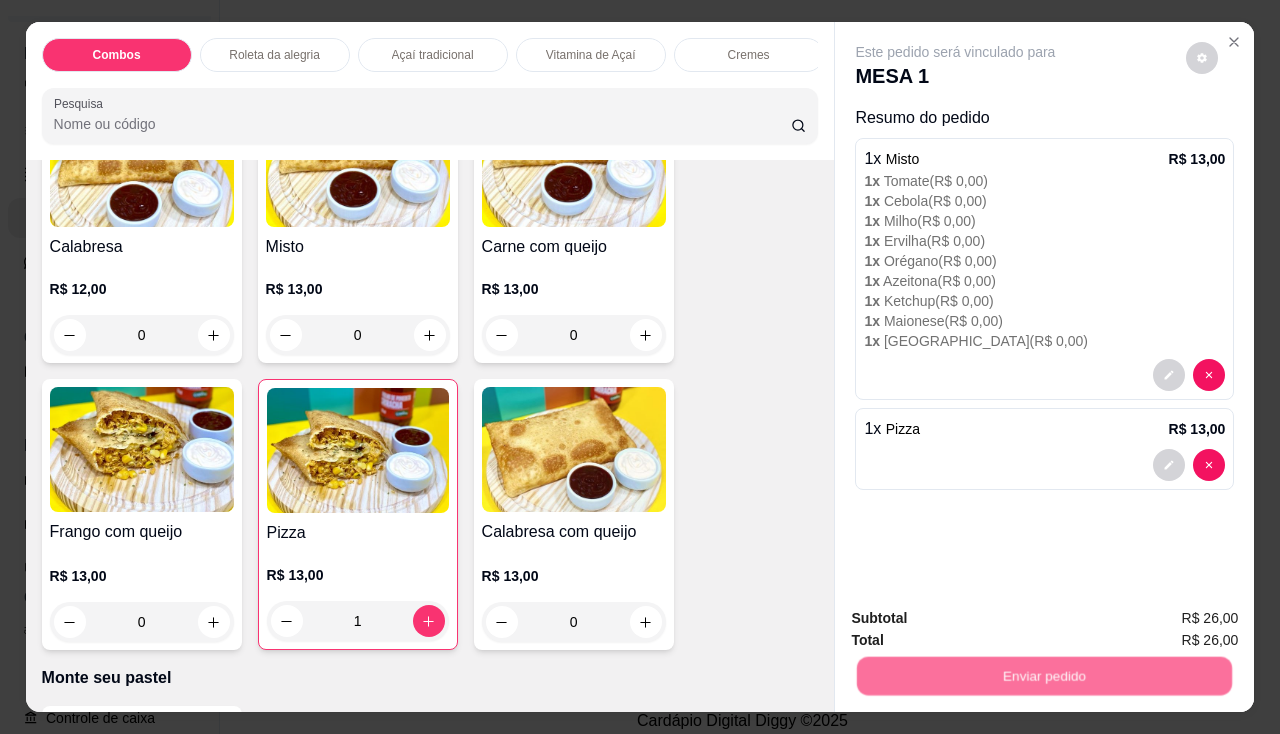 click on "Não registrar e enviar pedido" at bounding box center [979, 620] 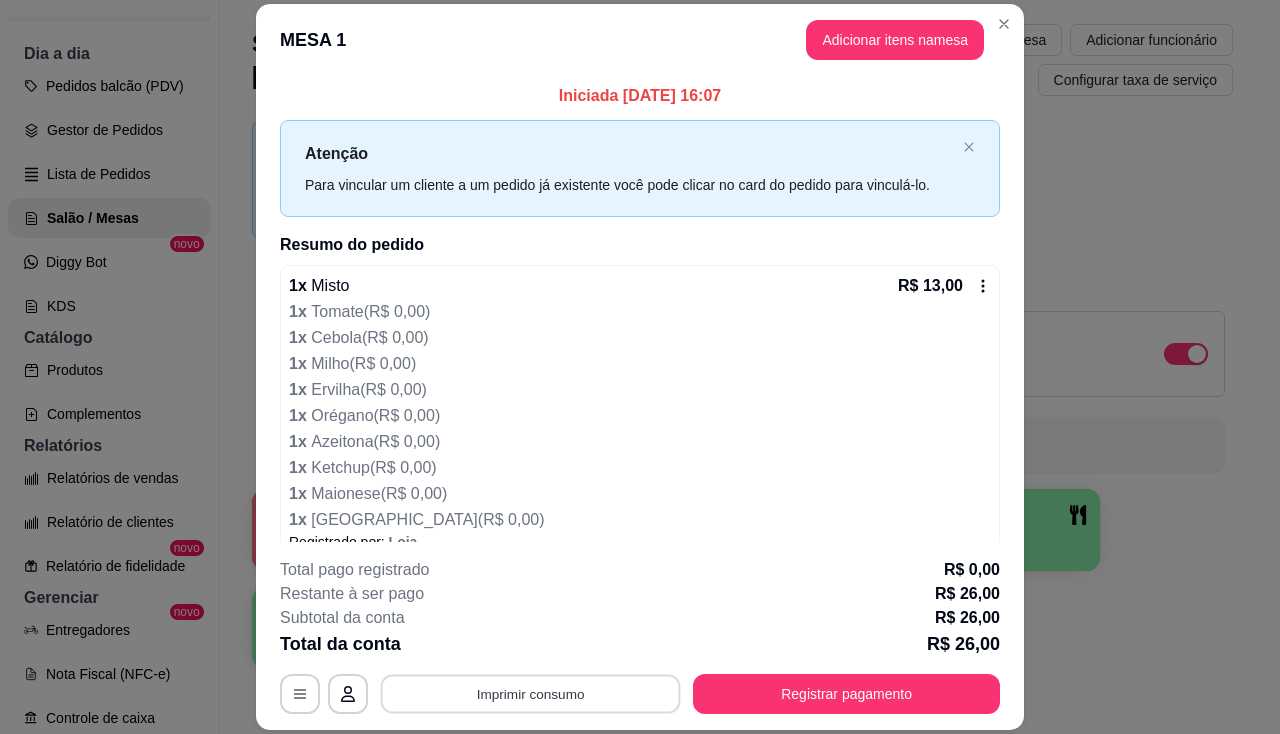 click on "Imprimir consumo" at bounding box center (531, 694) 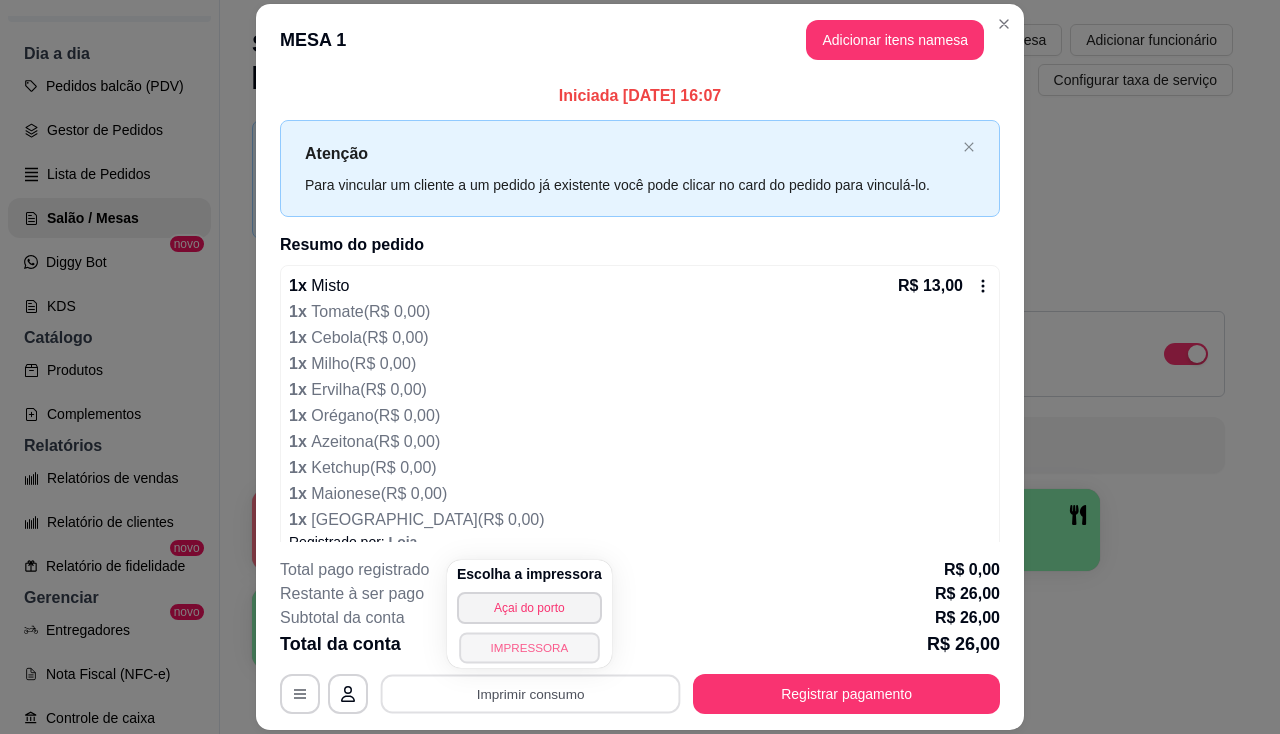 click on "IMPRESSORA" at bounding box center (529, 647) 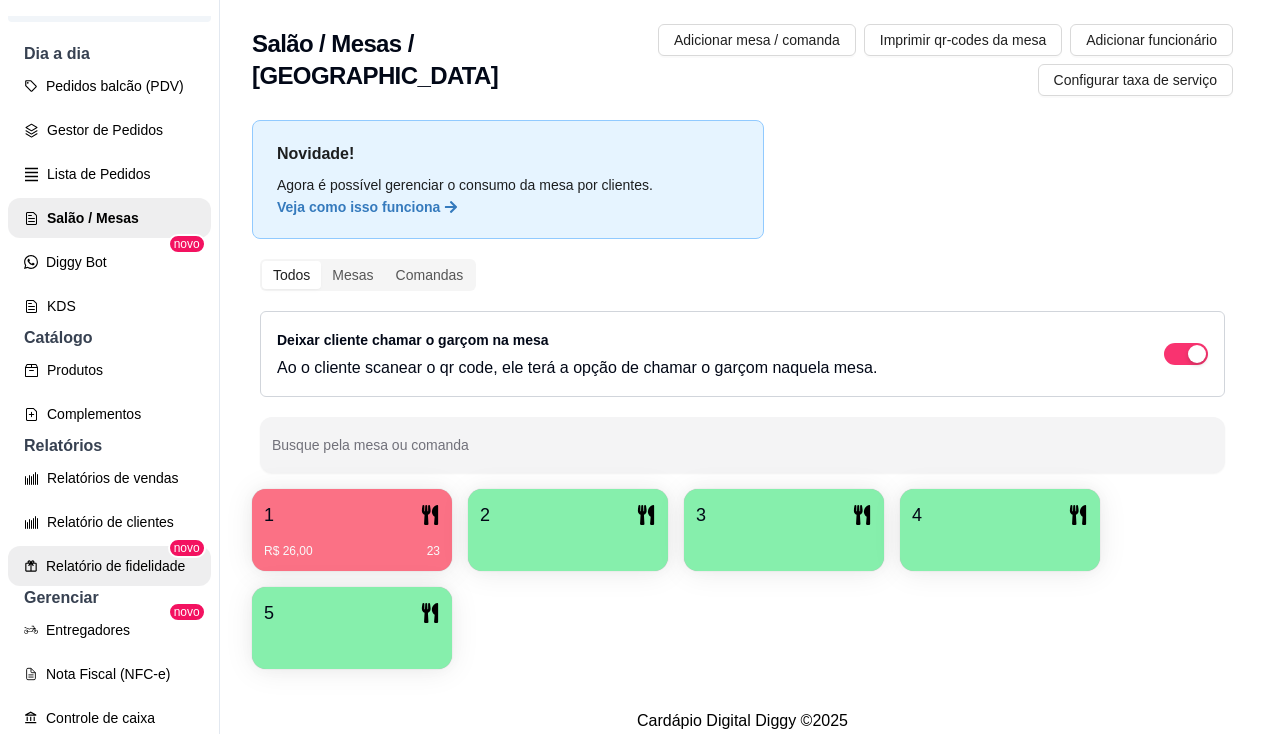 scroll, scrollTop: 400, scrollLeft: 0, axis: vertical 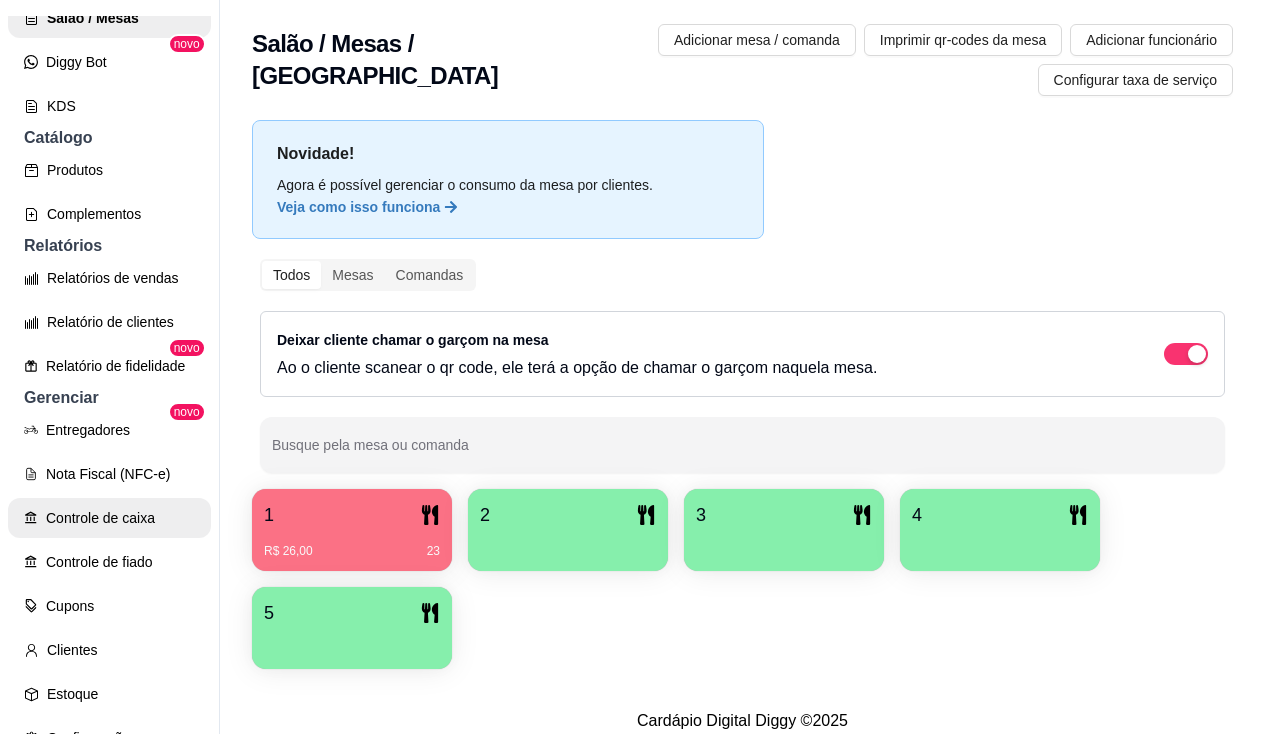 click on "Controle de caixa" at bounding box center (109, 518) 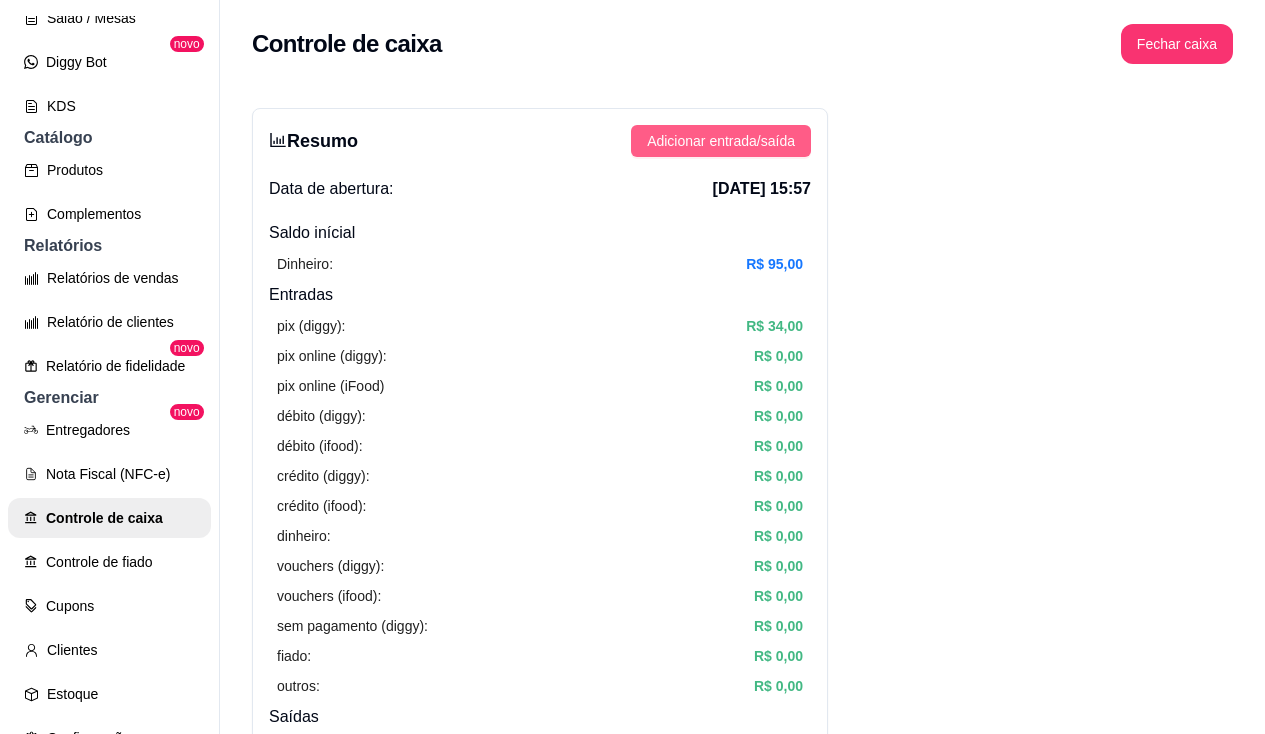 click on "Adicionar entrada/saída" at bounding box center (721, 141) 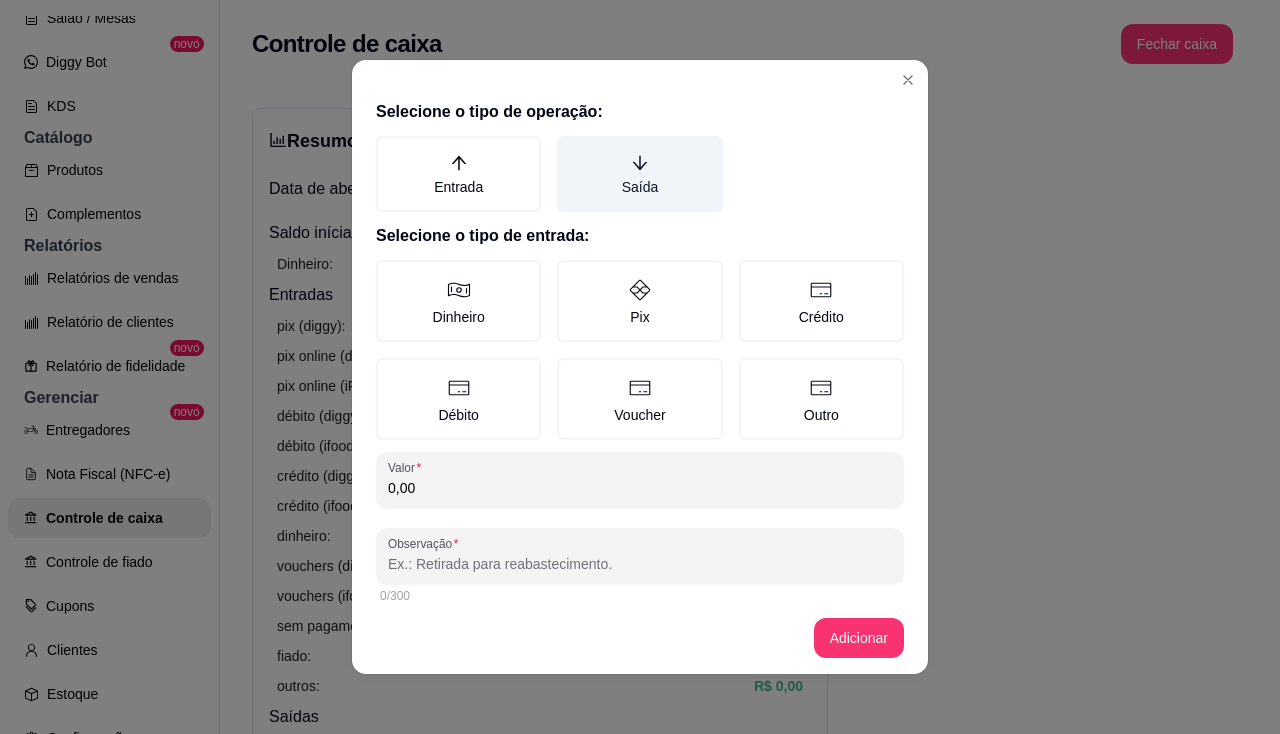 click on "Saída" at bounding box center [639, 174] 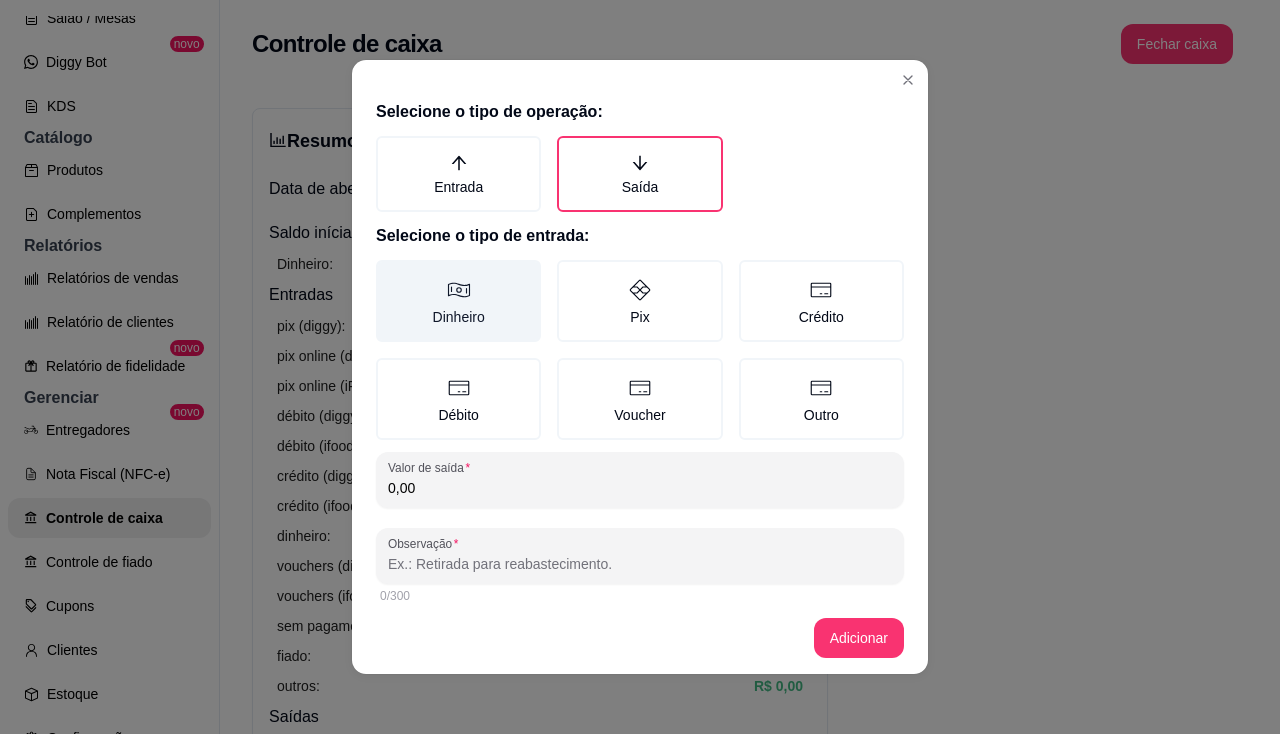 click on "Dinheiro" at bounding box center [458, 301] 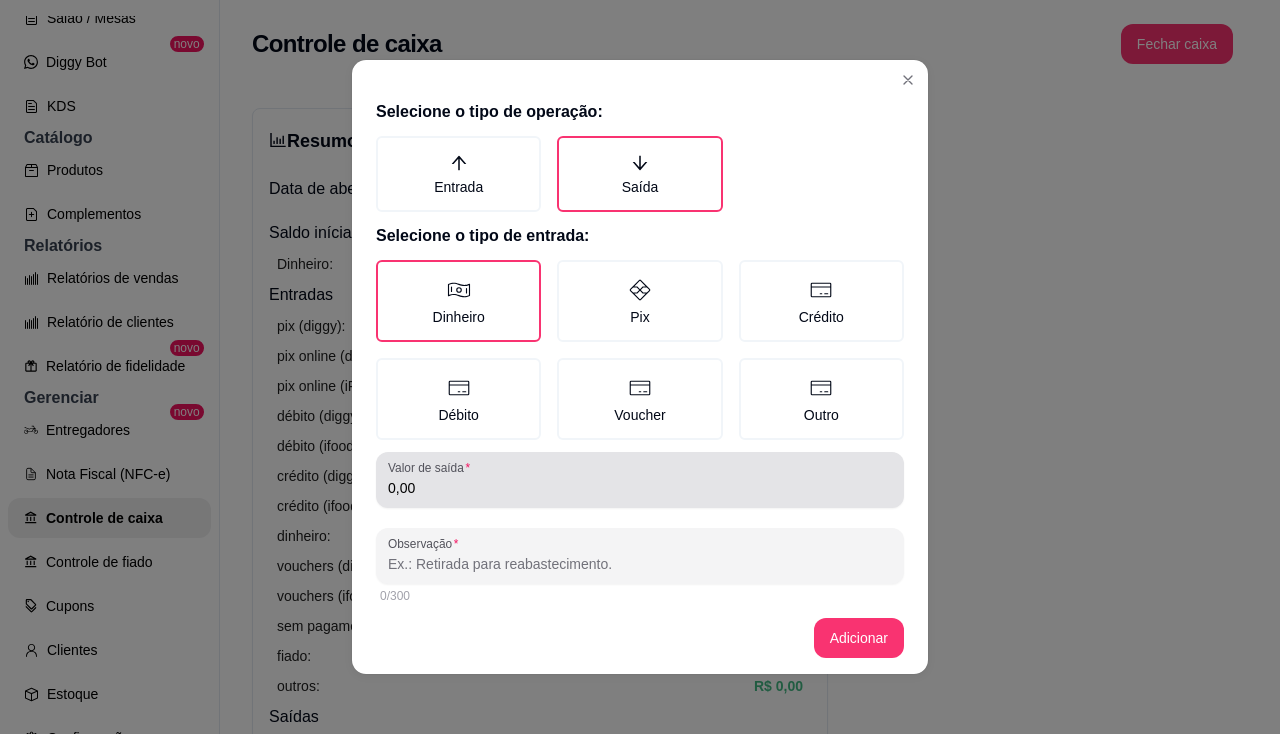 click on "Valor
de saída 0,00" at bounding box center [640, 480] 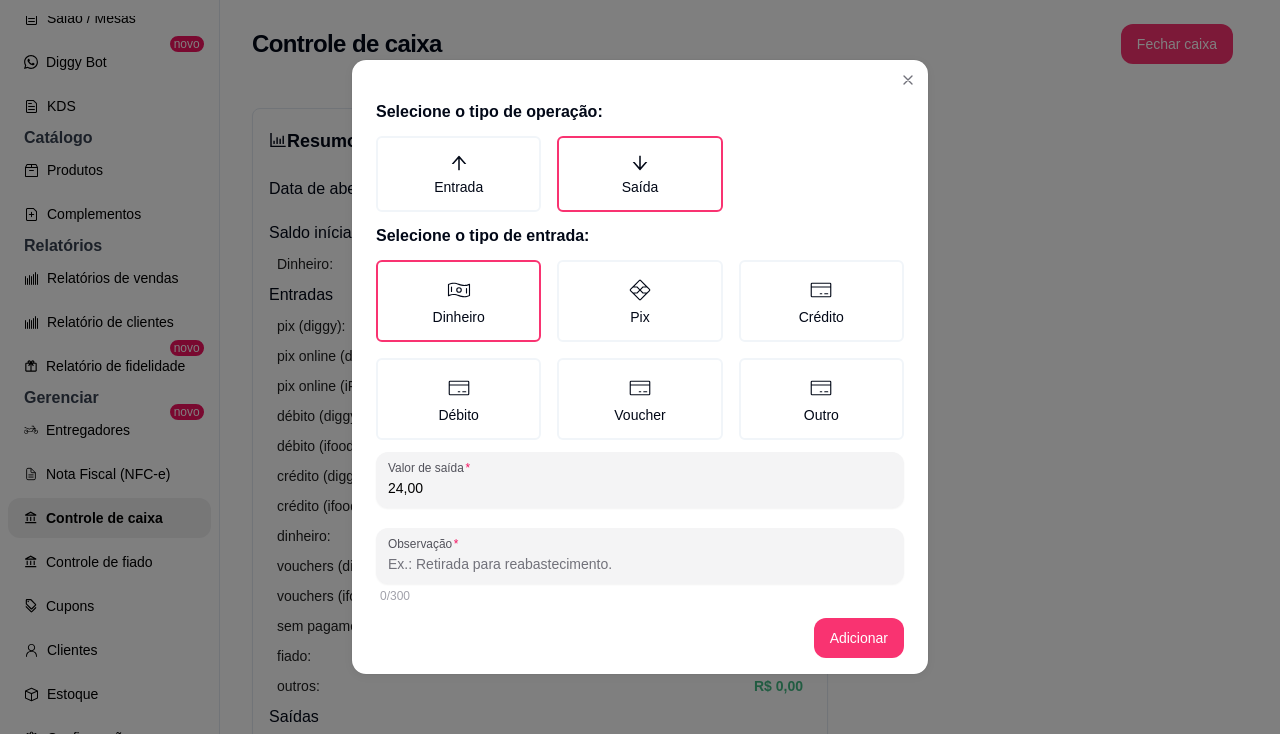type on "24,00" 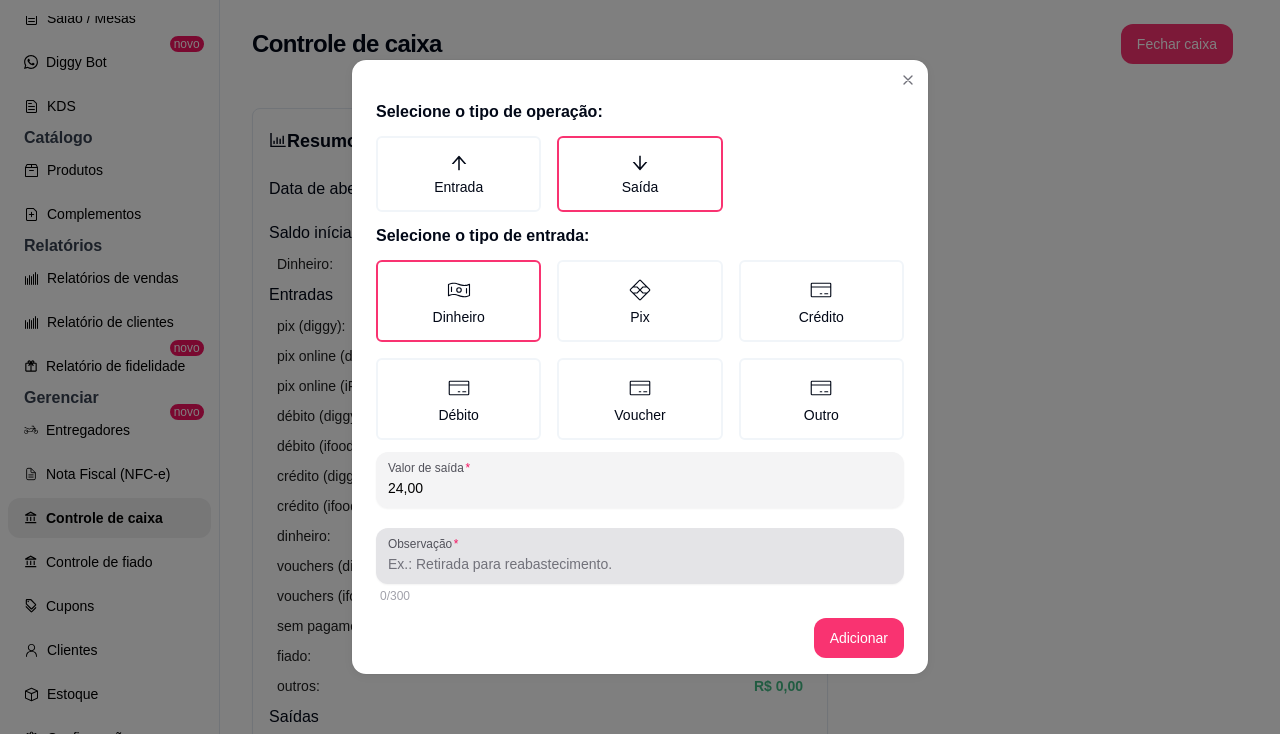 click on "Observação" at bounding box center (640, 556) 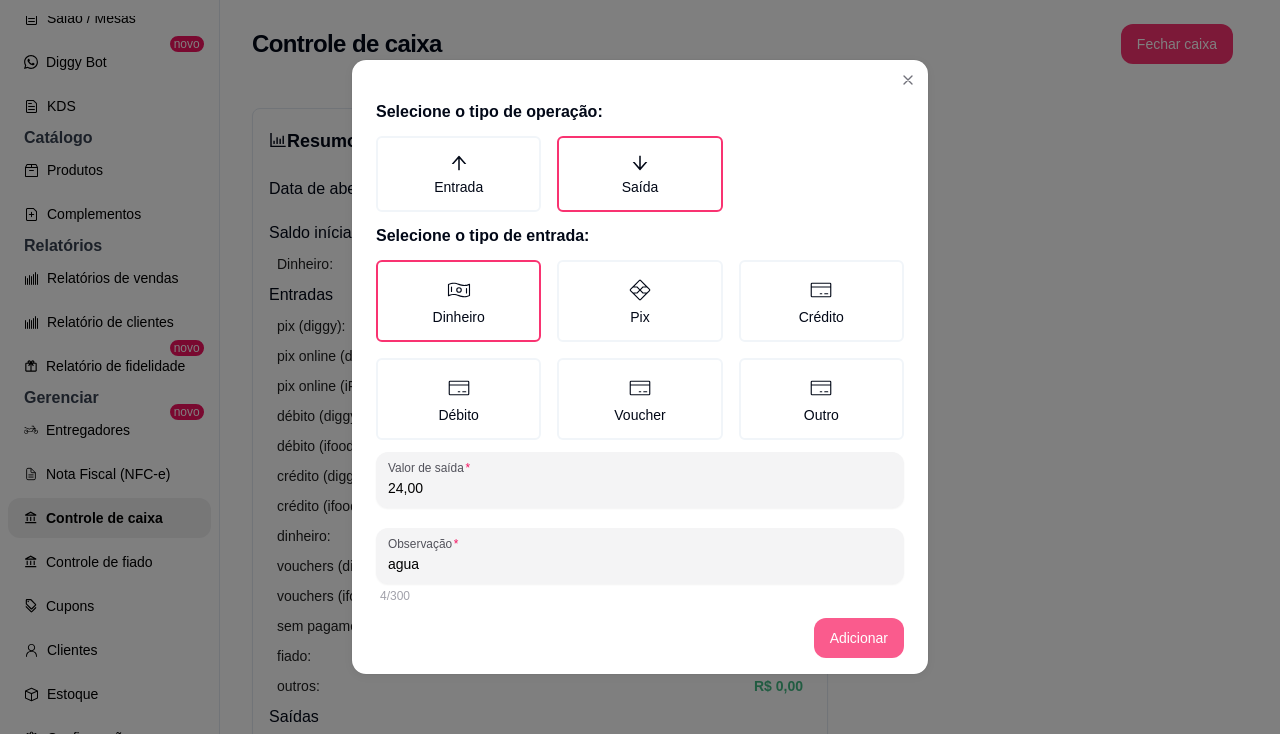 type on "agua" 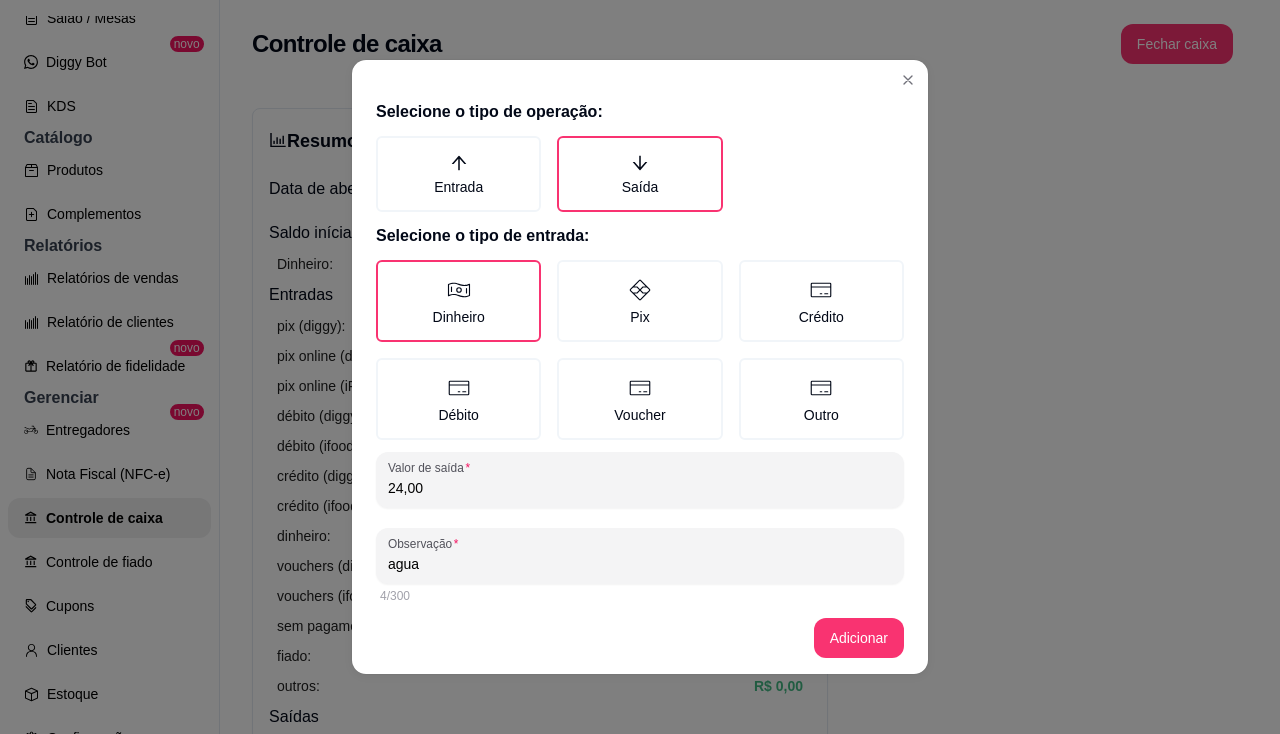 drag, startPoint x: 900, startPoint y: 614, endPoint x: 866, endPoint y: 650, distance: 49.517673 